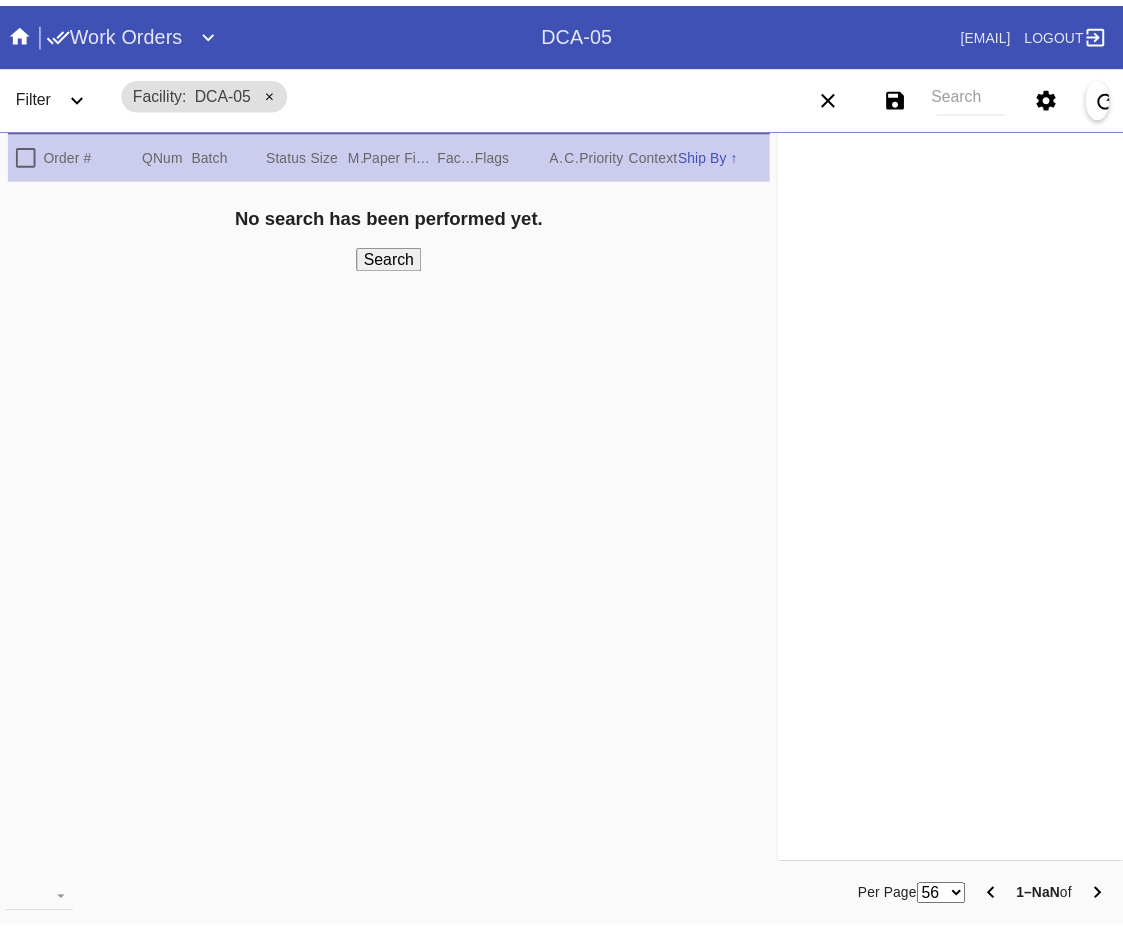 scroll, scrollTop: 0, scrollLeft: 0, axis: both 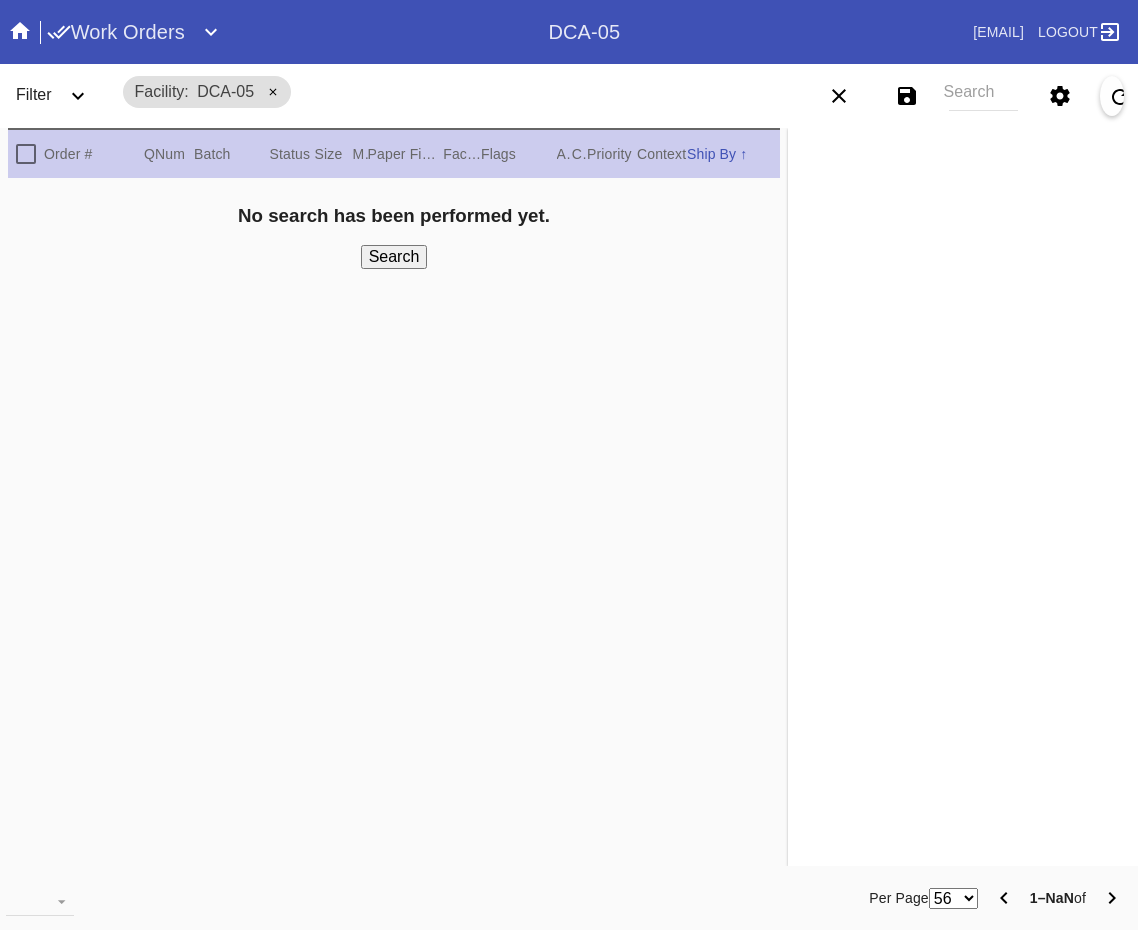 click 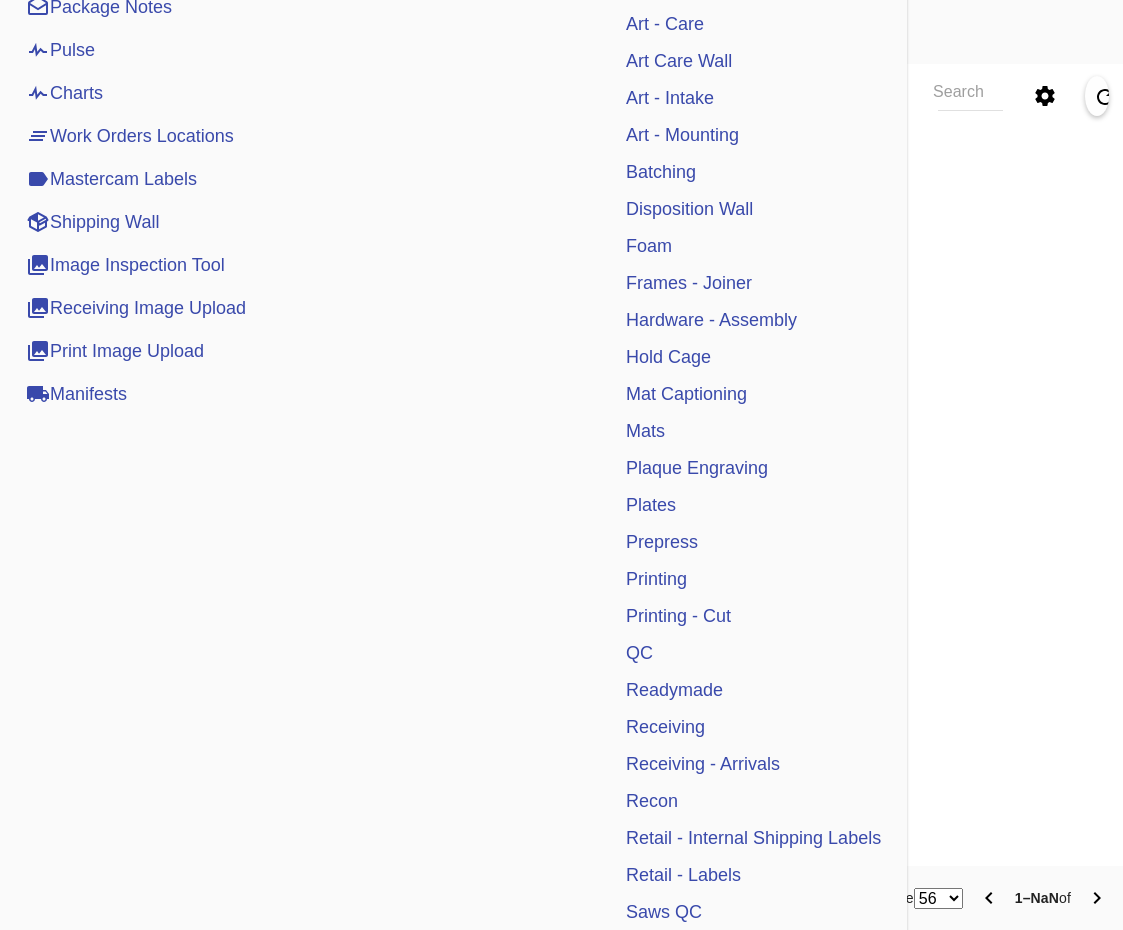 scroll, scrollTop: 300, scrollLeft: 0, axis: vertical 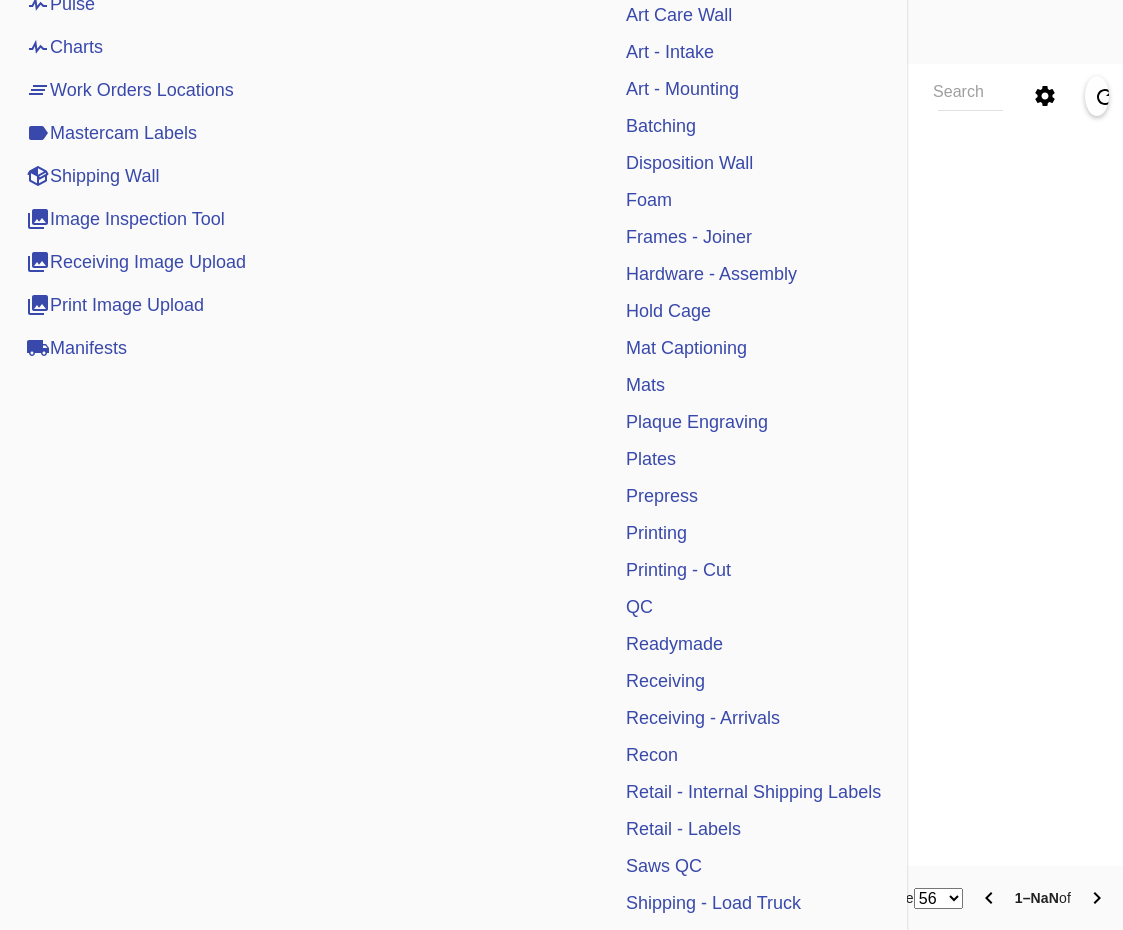 click on "Receiving" at bounding box center (665, 681) 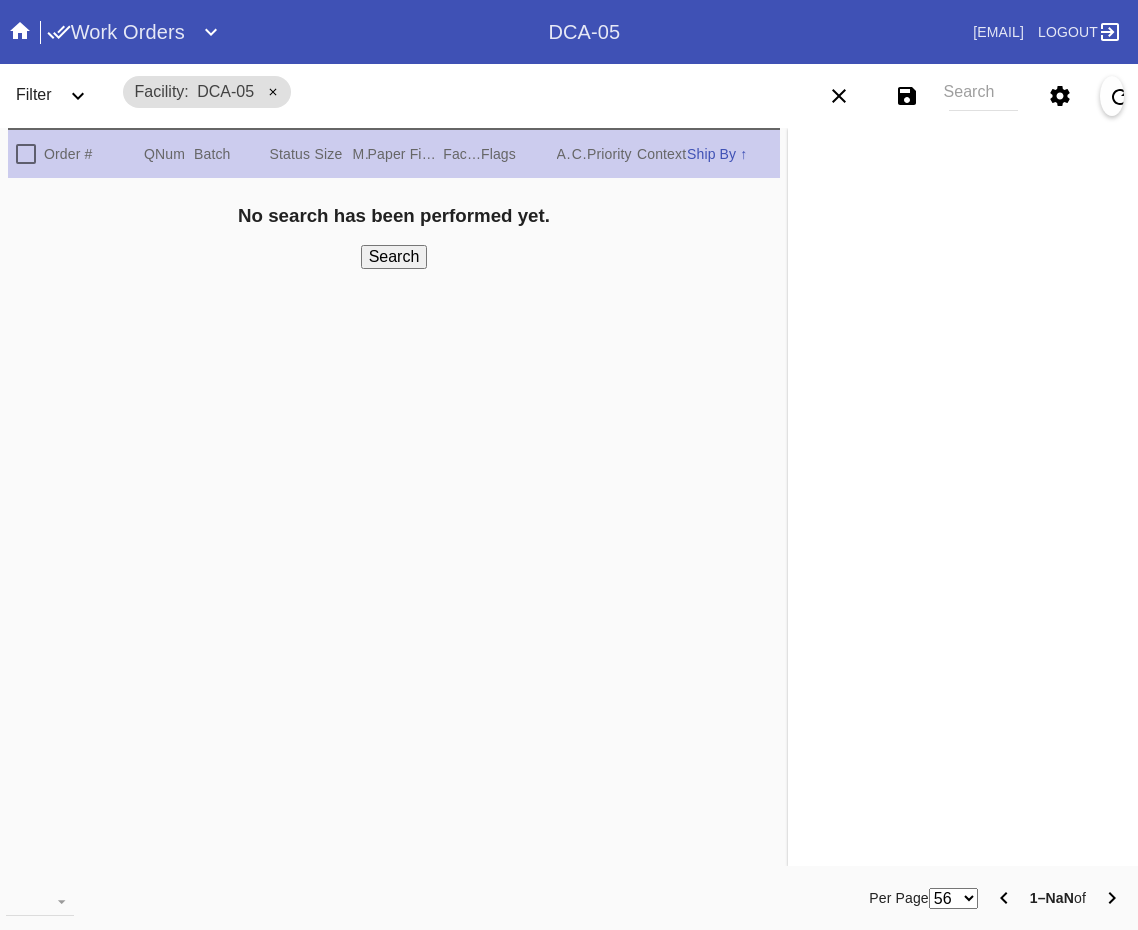 scroll, scrollTop: 0, scrollLeft: 0, axis: both 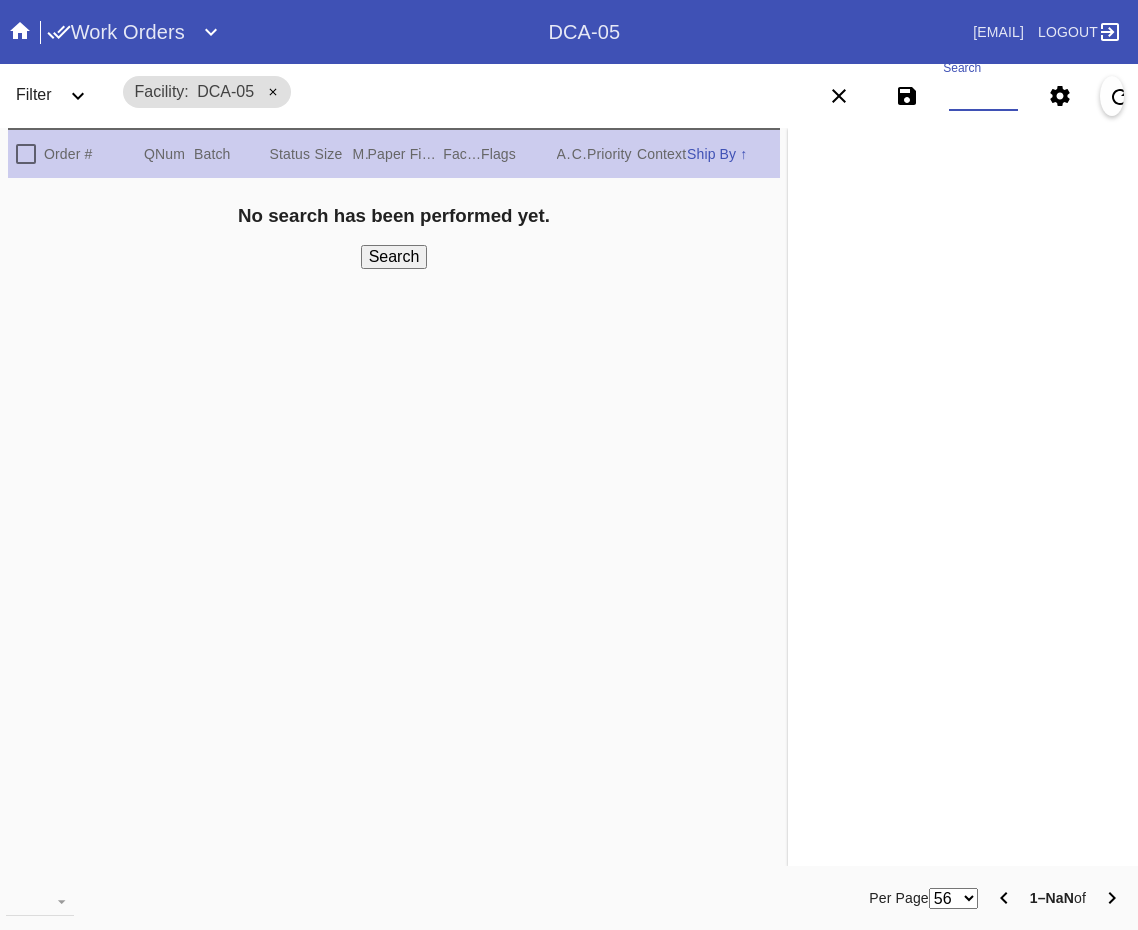 click on "Search" at bounding box center [983, 96] 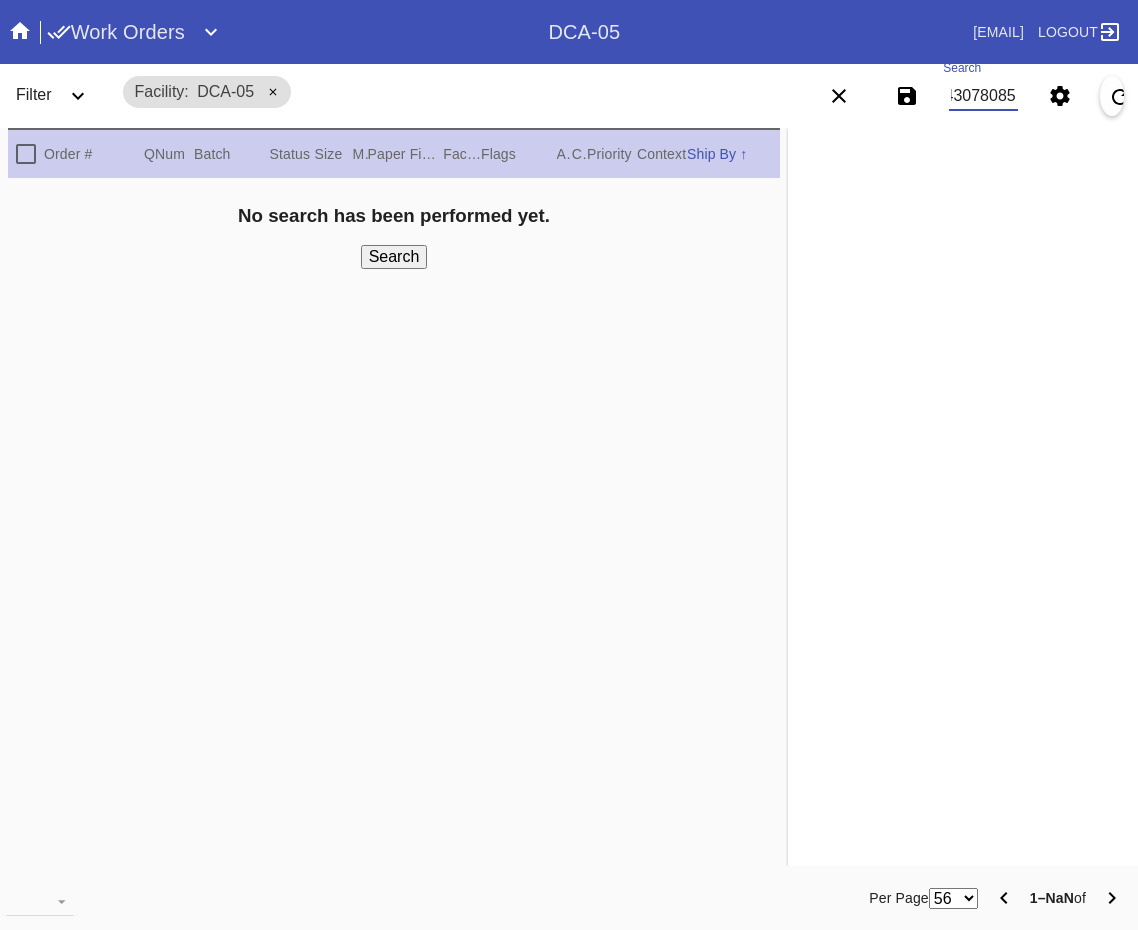 type on "W724307808596651" 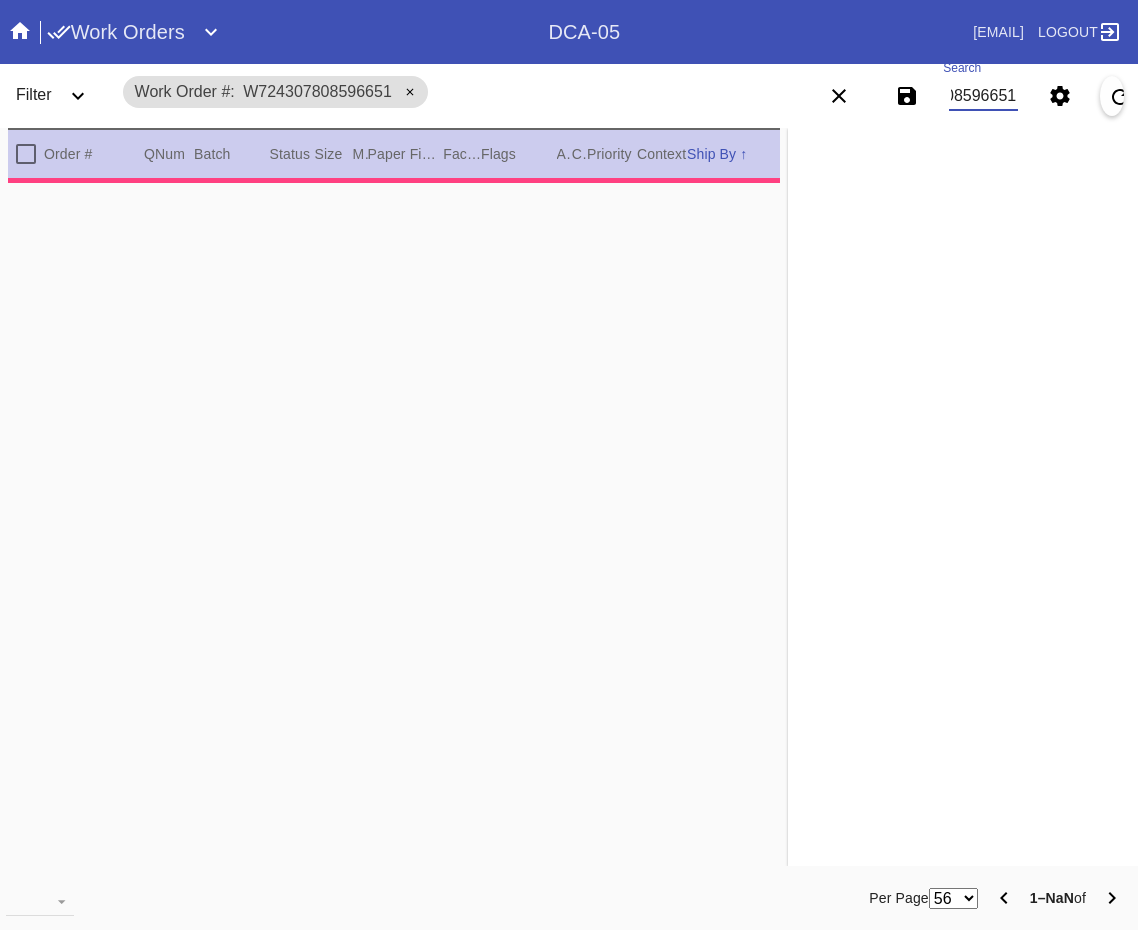 type on "1.5" 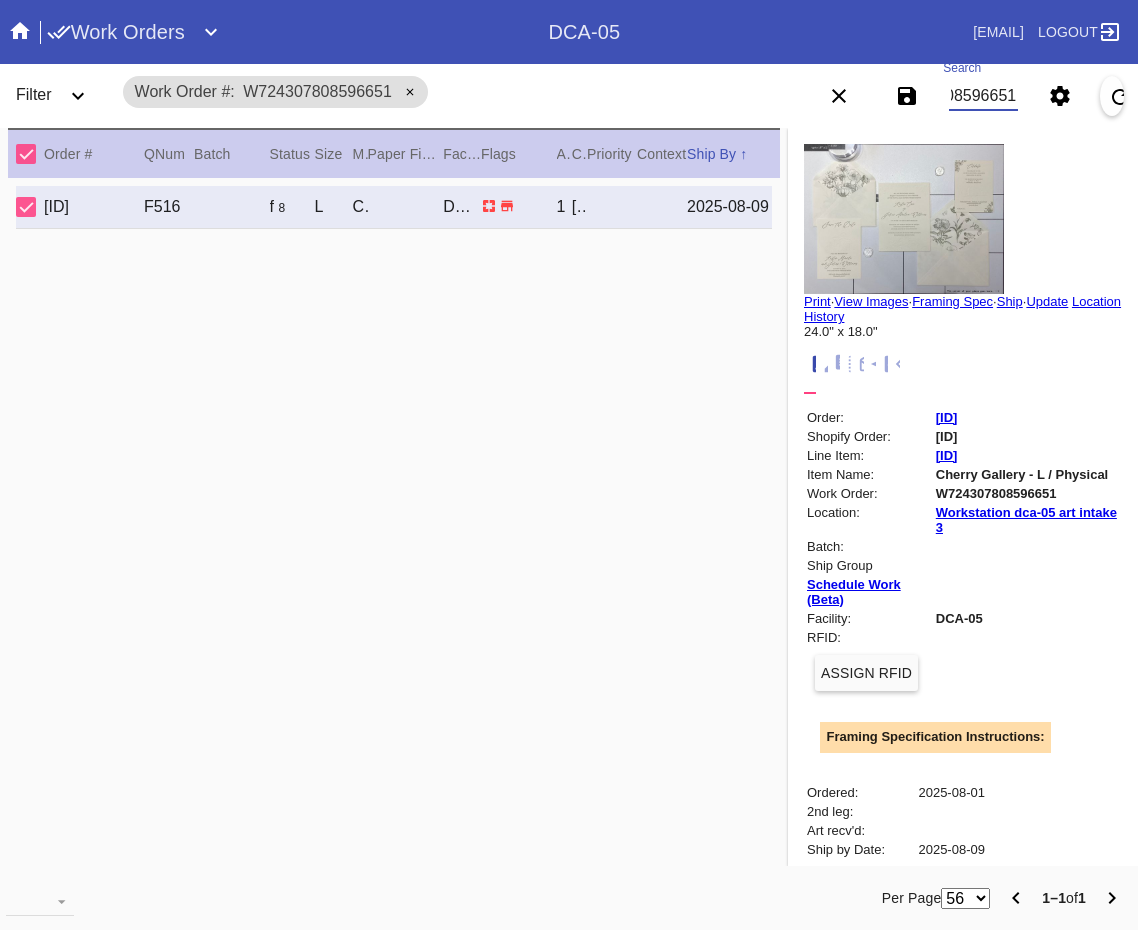 click on "View Images" at bounding box center [871, 301] 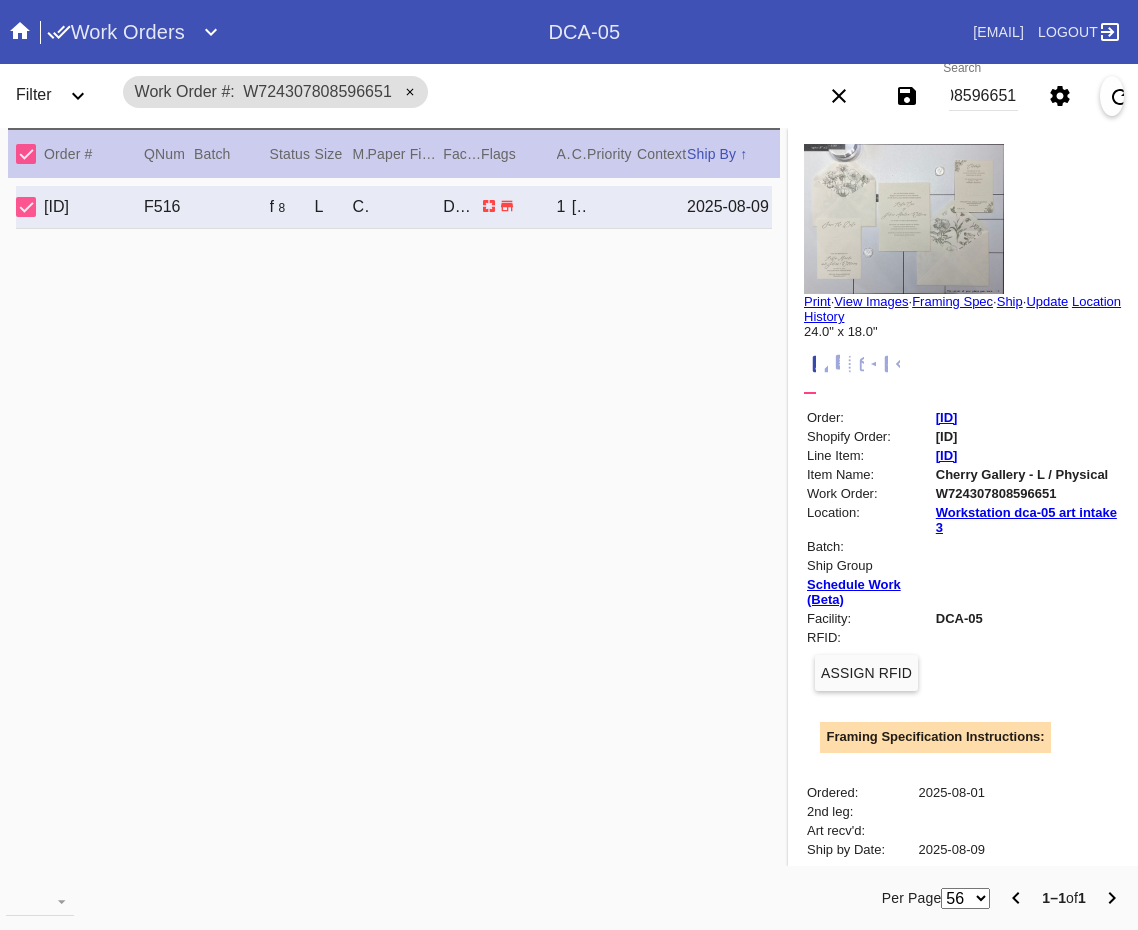 scroll, scrollTop: 0, scrollLeft: 0, axis: both 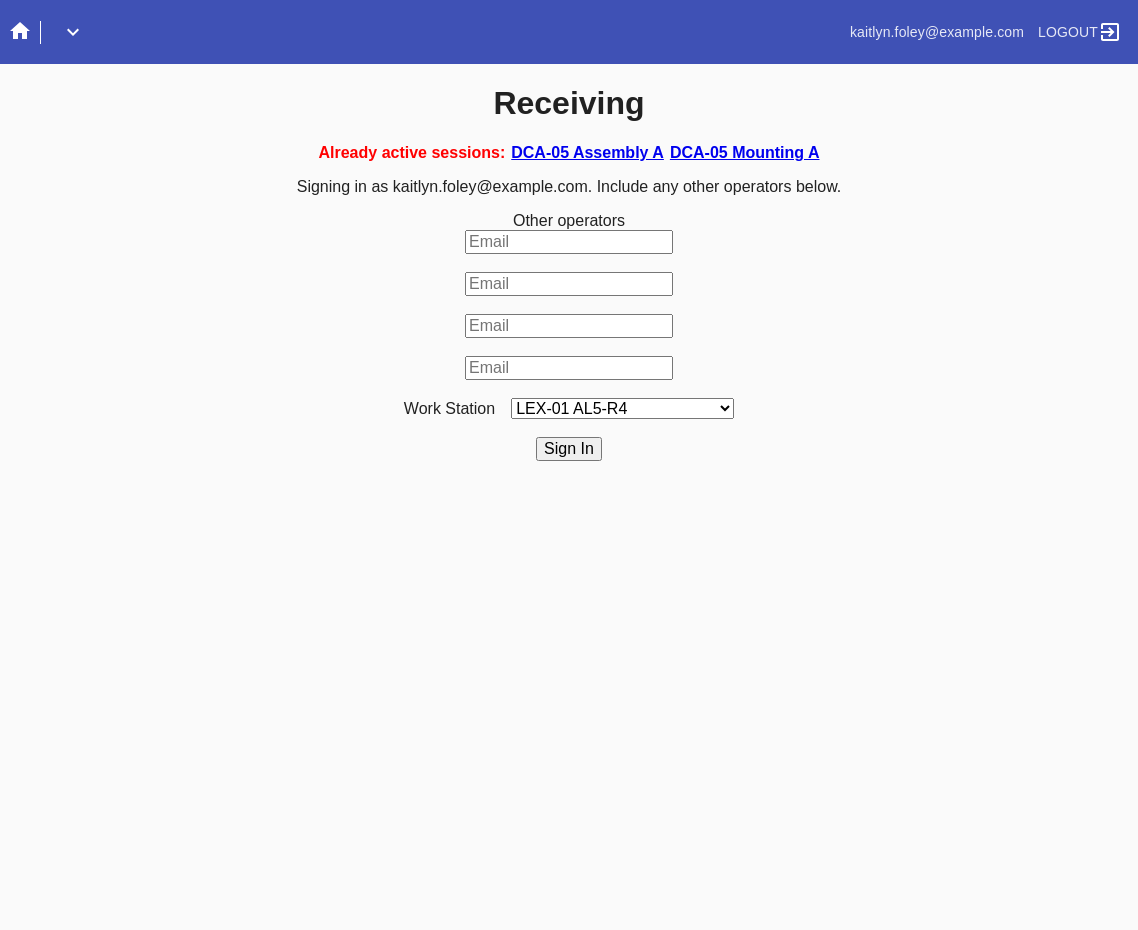 click on "LEX-01 AL5-R4
LEX-01 AL1-R1
LEX-01 AL5-R2
DCA-05 Receiving O
LEX-01 AL5-R5
LAS-01 Art Cell 4 - R1
LEX-01 AL1-R2
LEX-01 AL1-R3
LEX-01 AL5-R3
LEX-01 AL5-R6
LEX-01 AL1-R4
LEX-01 AC1-R1
LAS-01 Art Cell 1 - R1
LEX-01 AL4-R1
LEX-01 AC2-R1
DCA-05 Receiving Specialty
LEX-01 AL4-R2
LEX-01 AC3-R1
LAS-01 Art Cell 5 - R1
LEX-01 AC4-R1
LAS-01 Art Cell 2 - R1
LAS-01 Art Cell 6 - R1
LAS-01 Art Cell 8 - R1
LEX-01 AL2-R1
LAS-01 Art Cell 3 - R1
DCA-05 Receiving A
DCA-05 Receiving B
DCA-05 Receiving C
DCA-05 Receiving D
LEX-01 AL2-R2
DCA-05 Receiving E
DCA-05 Receiving F
DCA-05 Receiving G
DCA-05 Receiving H
LAS-01 Art Cell 7 - R1
LEX-01 AL3-R1
LEX-01 AL3-R2
LEX-01 AL3-R3
LEX-01 AL3-R4
LEX-01 AL5-R1" at bounding box center [622, 408] 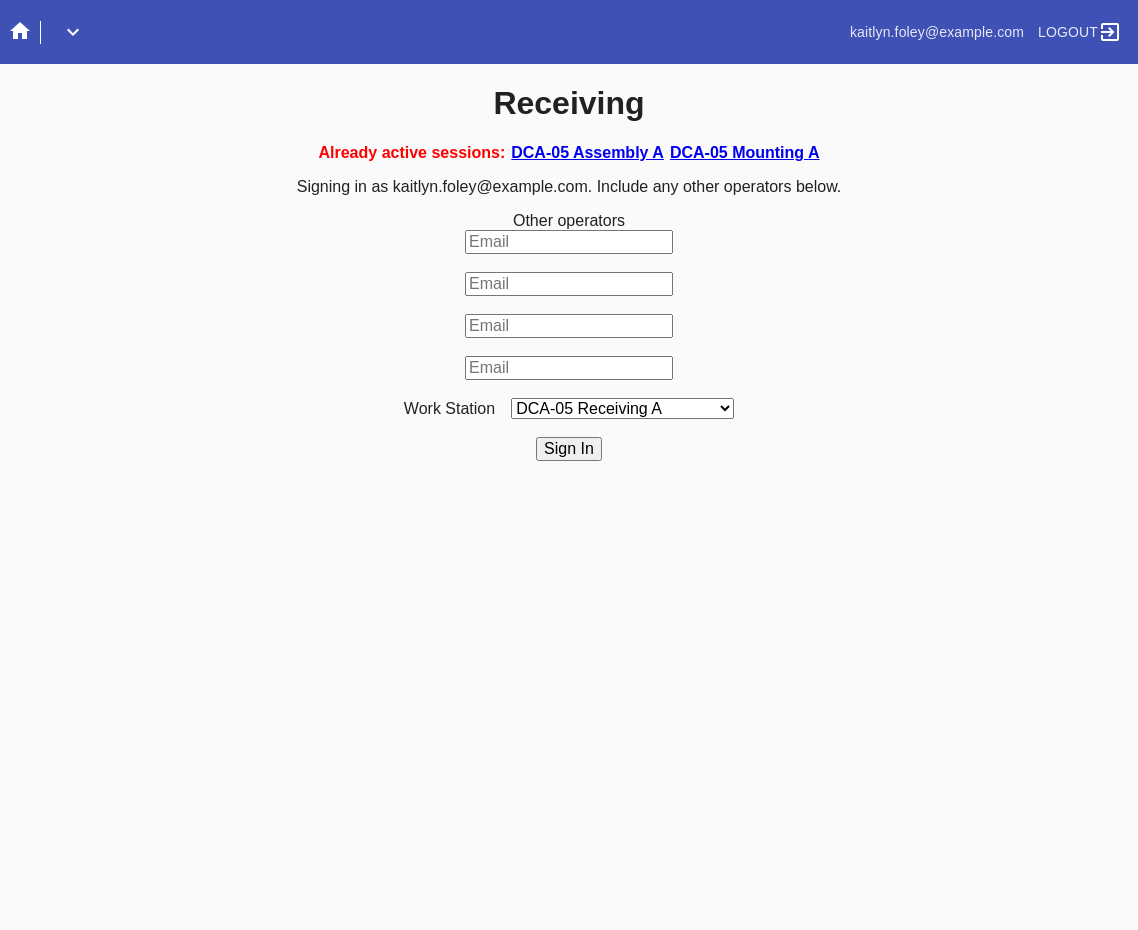 click on "LEX-01 AL5-R4
LEX-01 AL1-R1
LEX-01 AL5-R2
DCA-05 Receiving O
LEX-01 AL5-R5
LAS-01 Art Cell 4 - R1
LEX-01 AL1-R2
LEX-01 AL1-R3
LEX-01 AL5-R3
LEX-01 AL5-R6
LEX-01 AL1-R4
LEX-01 AC1-R1
LAS-01 Art Cell 1 - R1
LEX-01 AL4-R1
LEX-01 AC2-R1
DCA-05 Receiving Specialty
LEX-01 AL4-R2
LEX-01 AC3-R1
LAS-01 Art Cell 5 - R1
LEX-01 AC4-R1
LAS-01 Art Cell 2 - R1
LAS-01 Art Cell 6 - R1
LAS-01 Art Cell 8 - R1
LEX-01 AL2-R1
LAS-01 Art Cell 3 - R1
DCA-05 Receiving A
DCA-05 Receiving B
DCA-05 Receiving C
DCA-05 Receiving D
LEX-01 AL2-R2
DCA-05 Receiving E
DCA-05 Receiving F
DCA-05 Receiving G
DCA-05 Receiving H
LAS-01 Art Cell 7 - R1
LEX-01 AL3-R1
LEX-01 AL3-R2
LEX-01 AL3-R3
LEX-01 AL3-R4
LEX-01 AL5-R1" at bounding box center (622, 408) 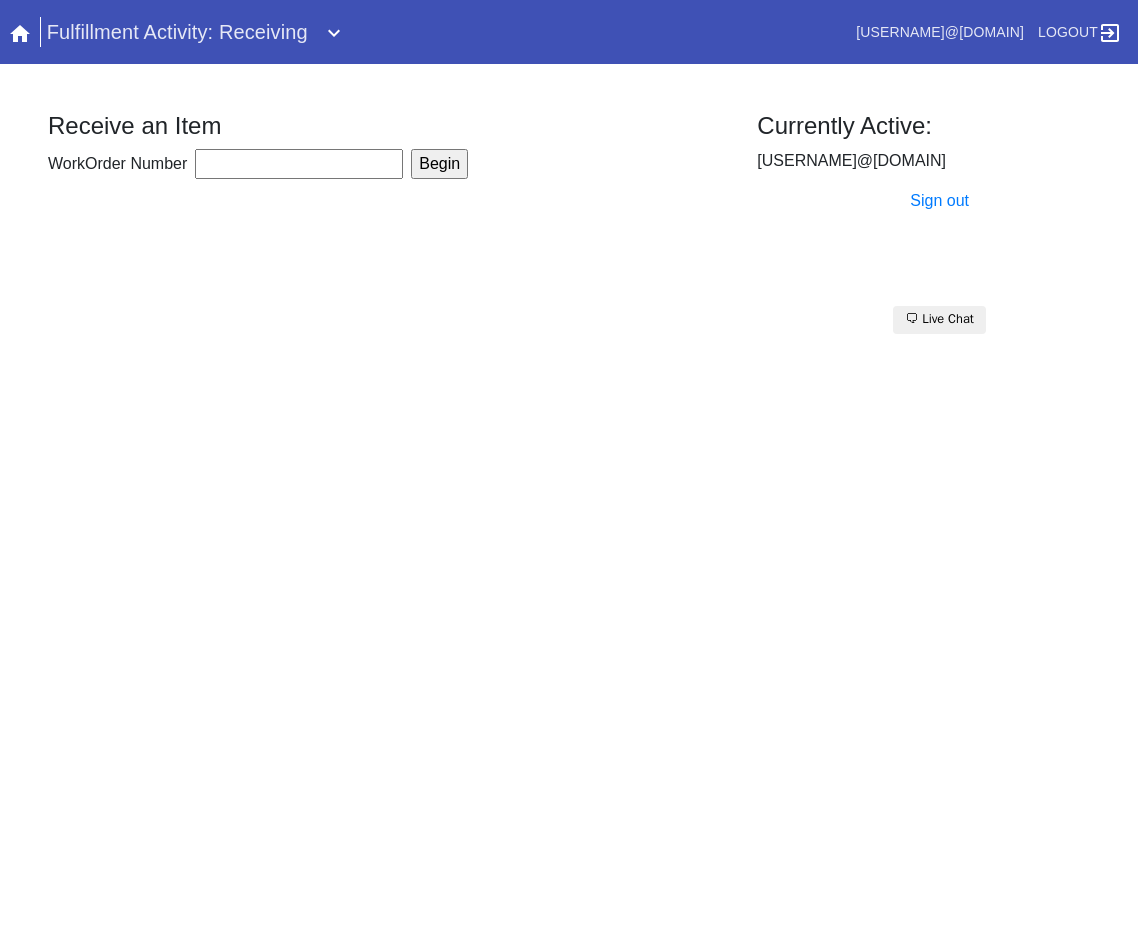 scroll, scrollTop: 0, scrollLeft: 0, axis: both 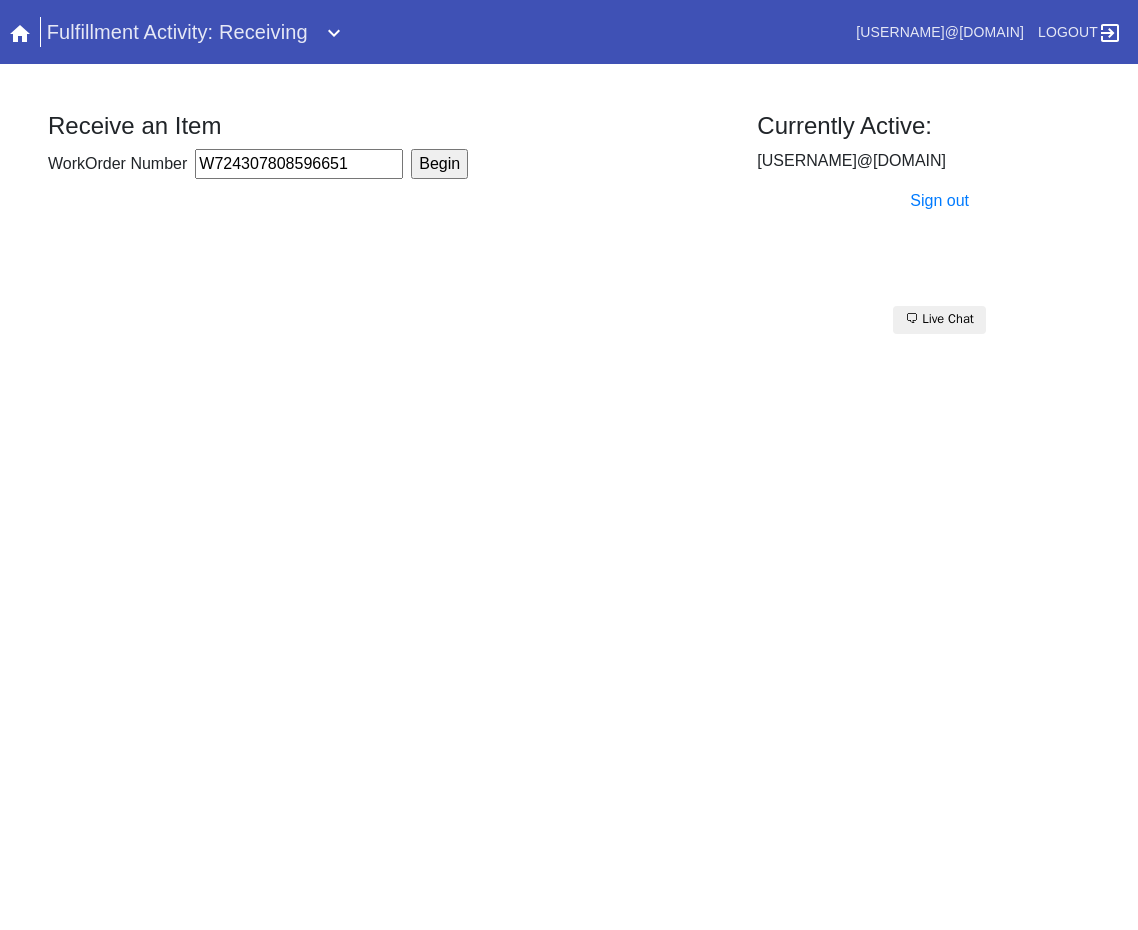 type on "W724307808596651" 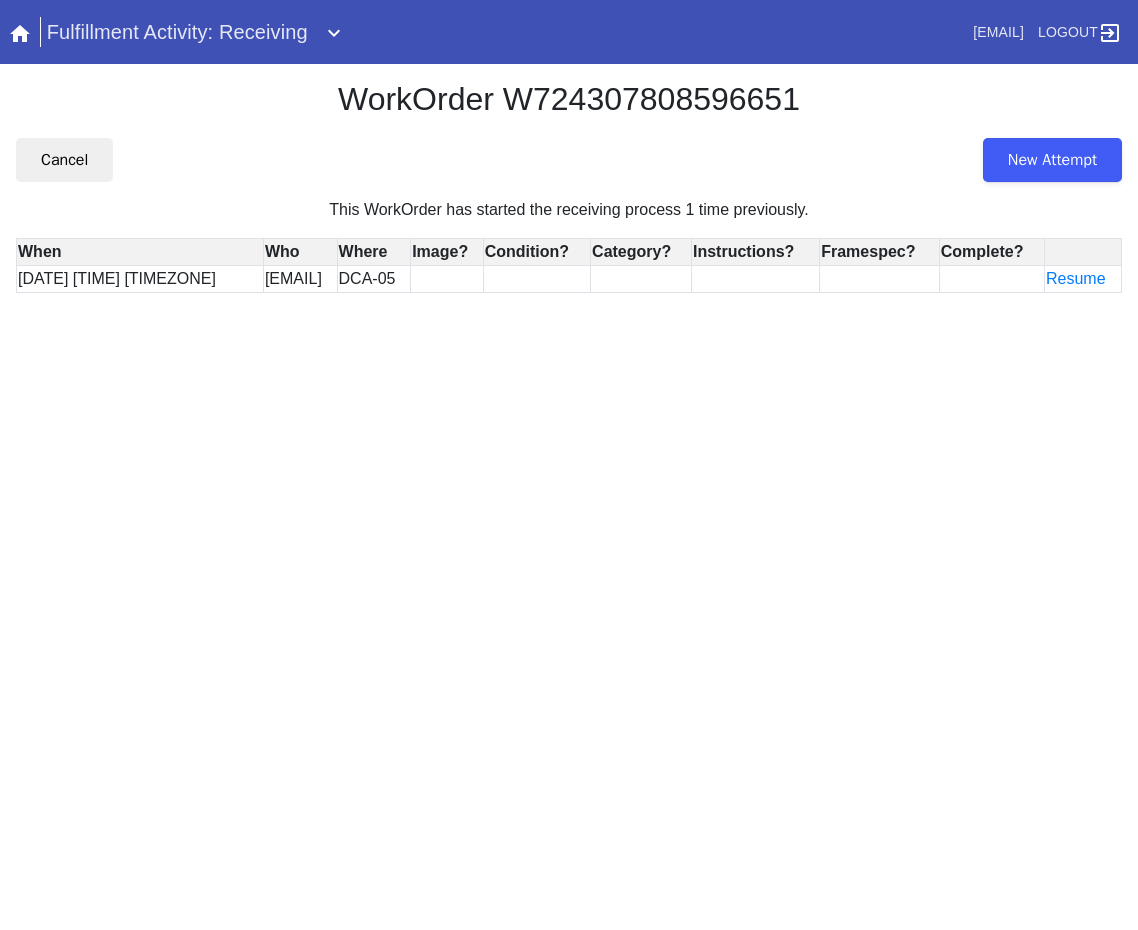 scroll, scrollTop: 0, scrollLeft: 0, axis: both 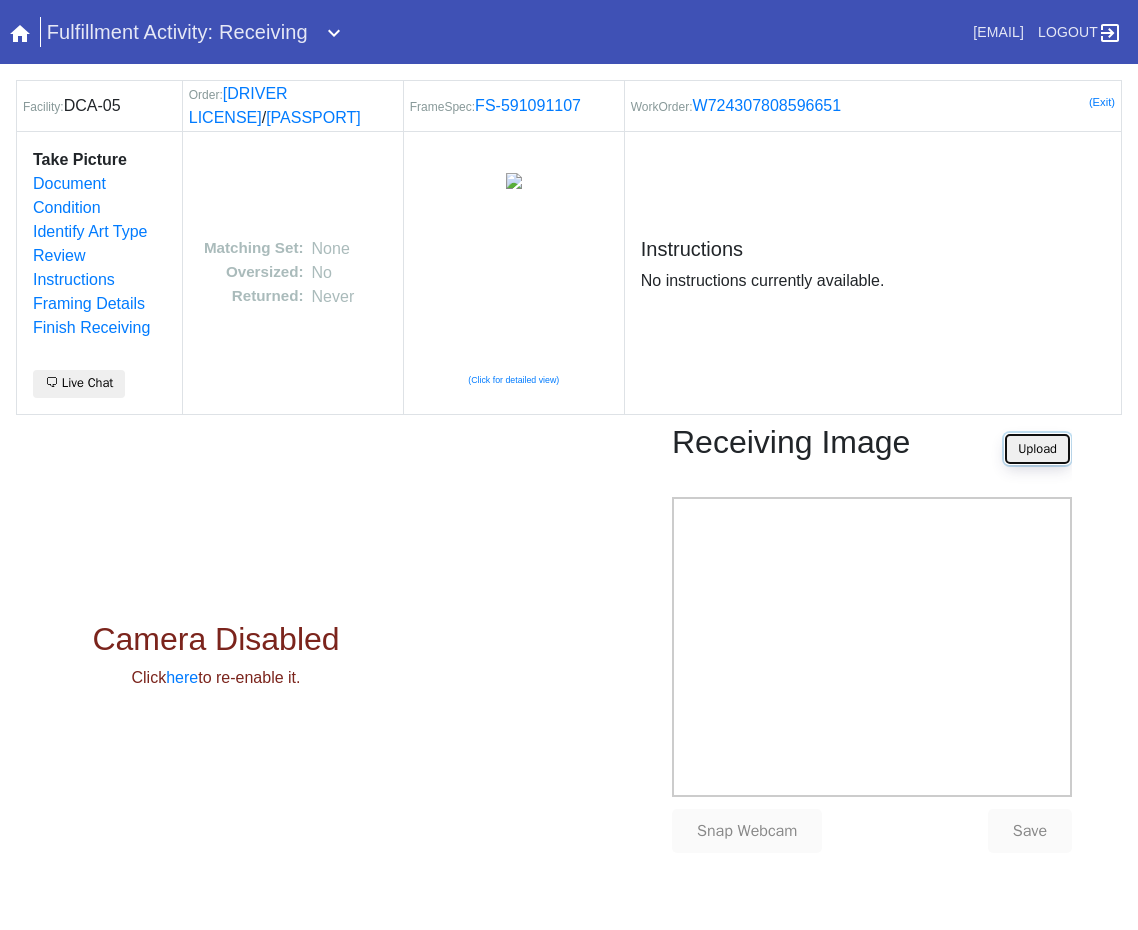 click on "Upload" at bounding box center (1037, 449) 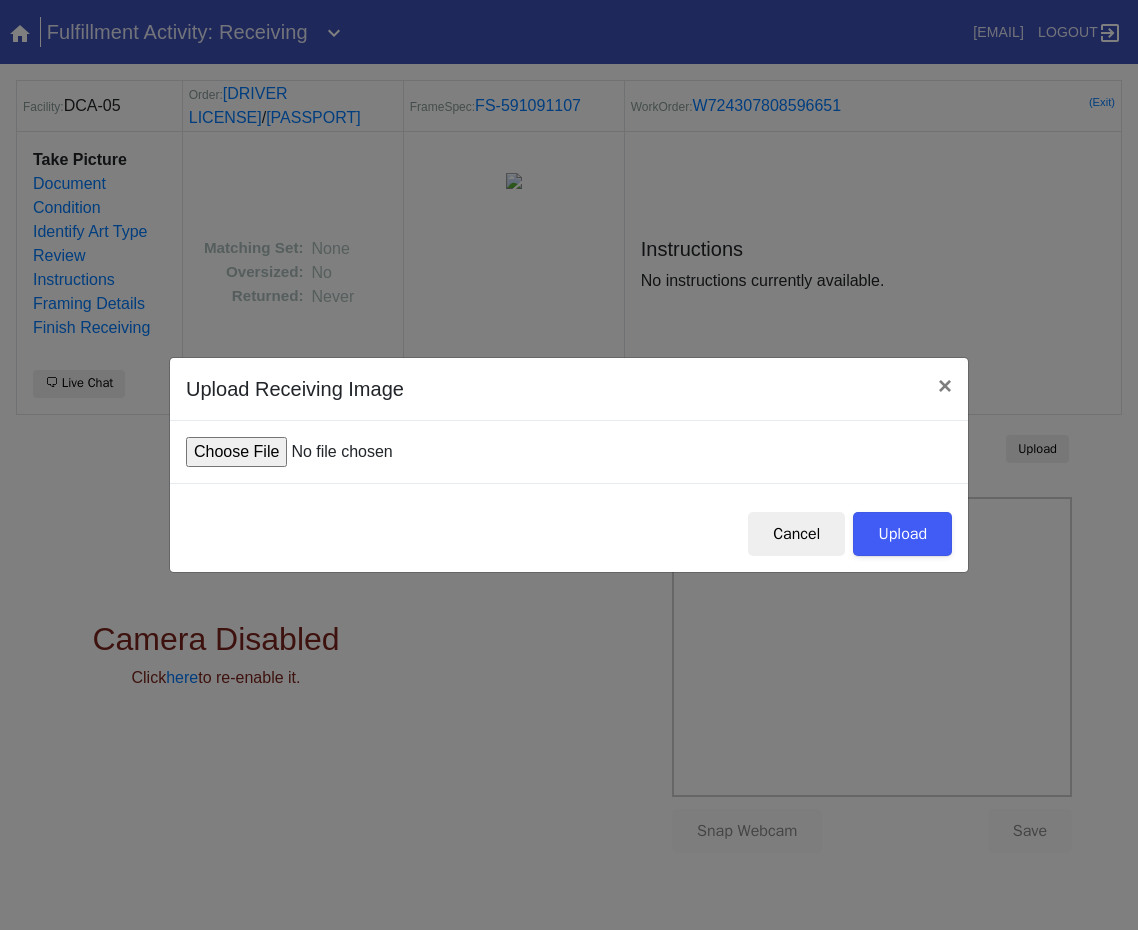 click at bounding box center (337, 452) 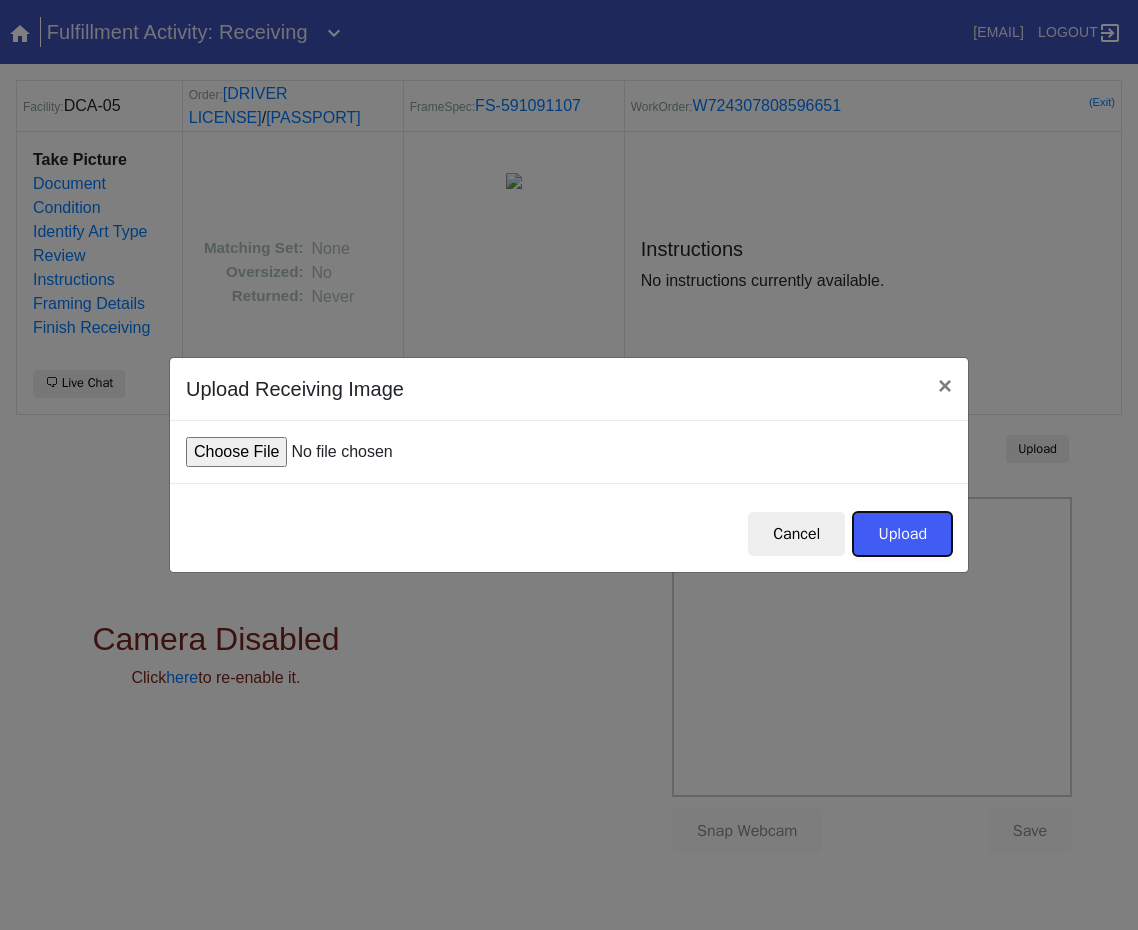 click on "Upload" at bounding box center (902, 534) 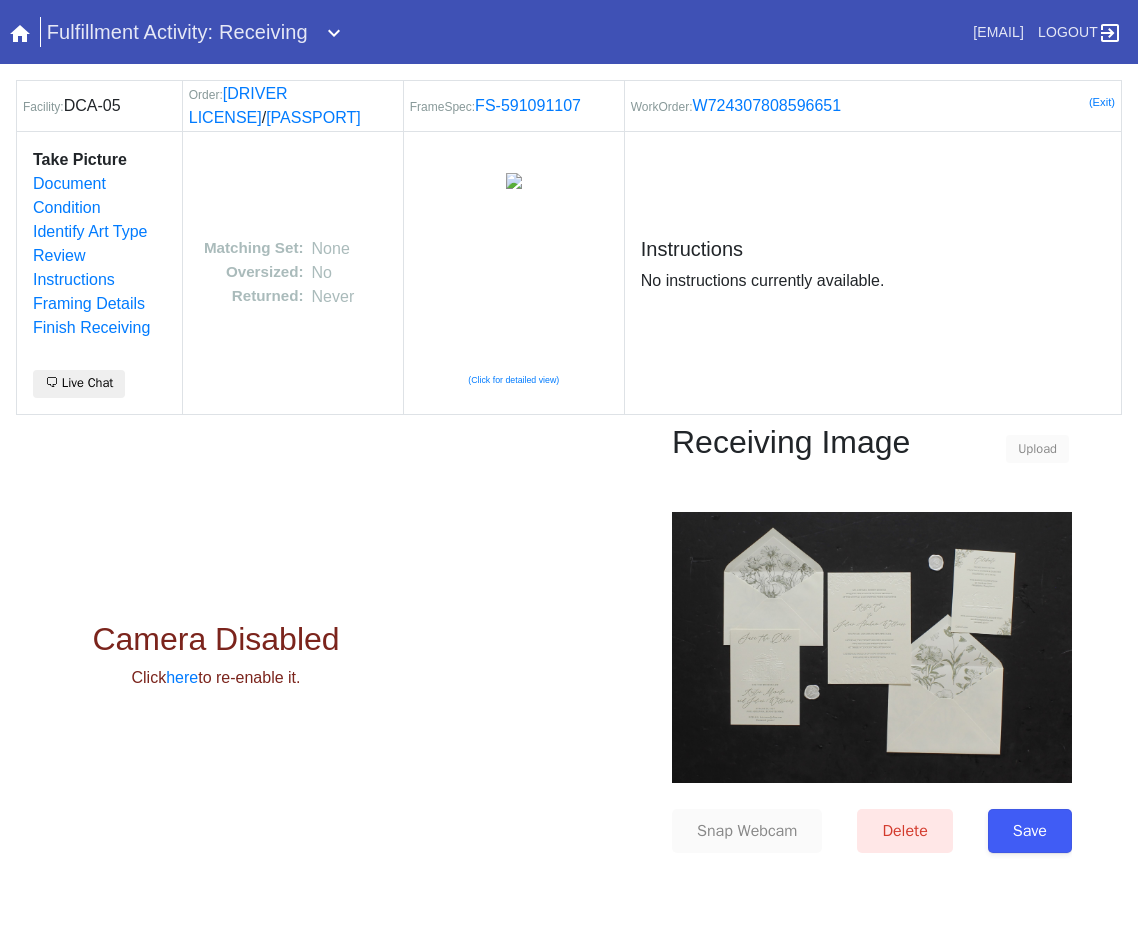 scroll, scrollTop: 0, scrollLeft: 0, axis: both 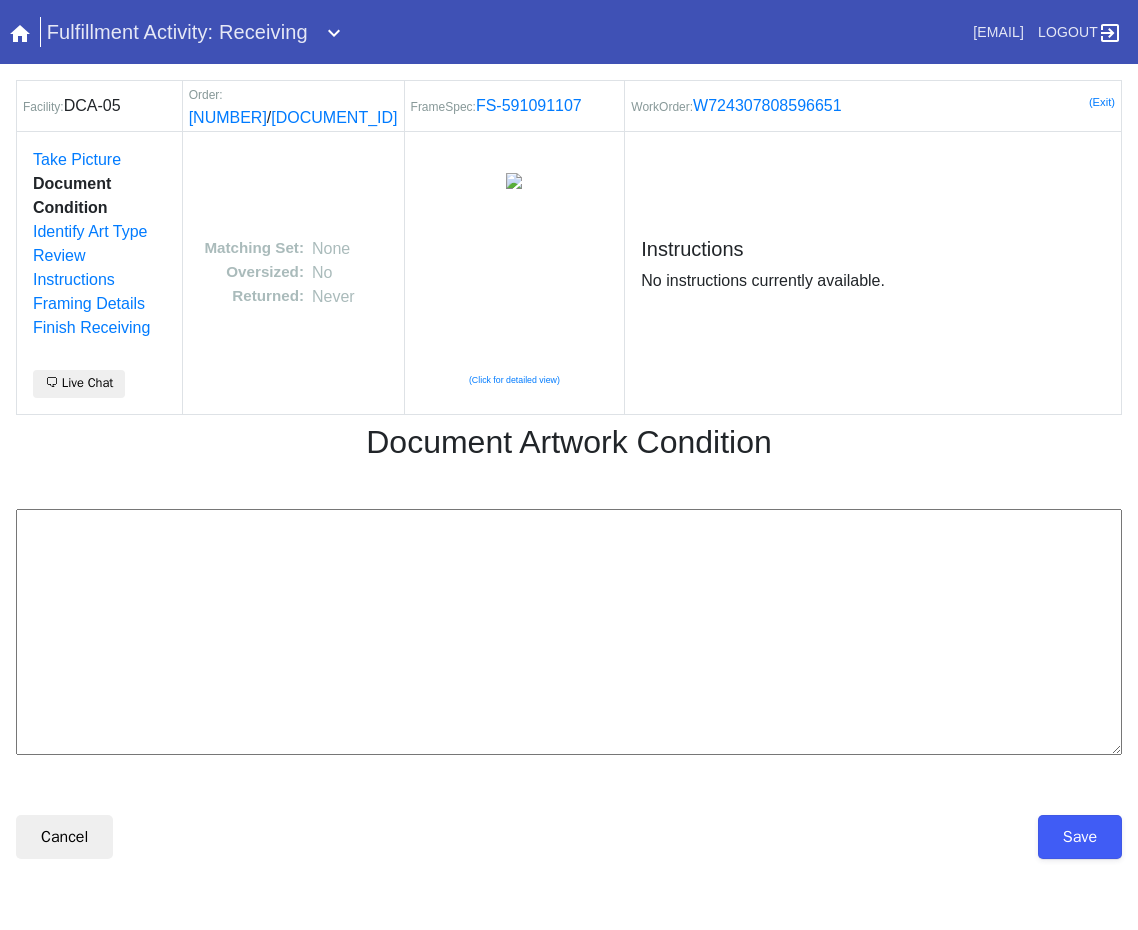 click at bounding box center (569, 632) 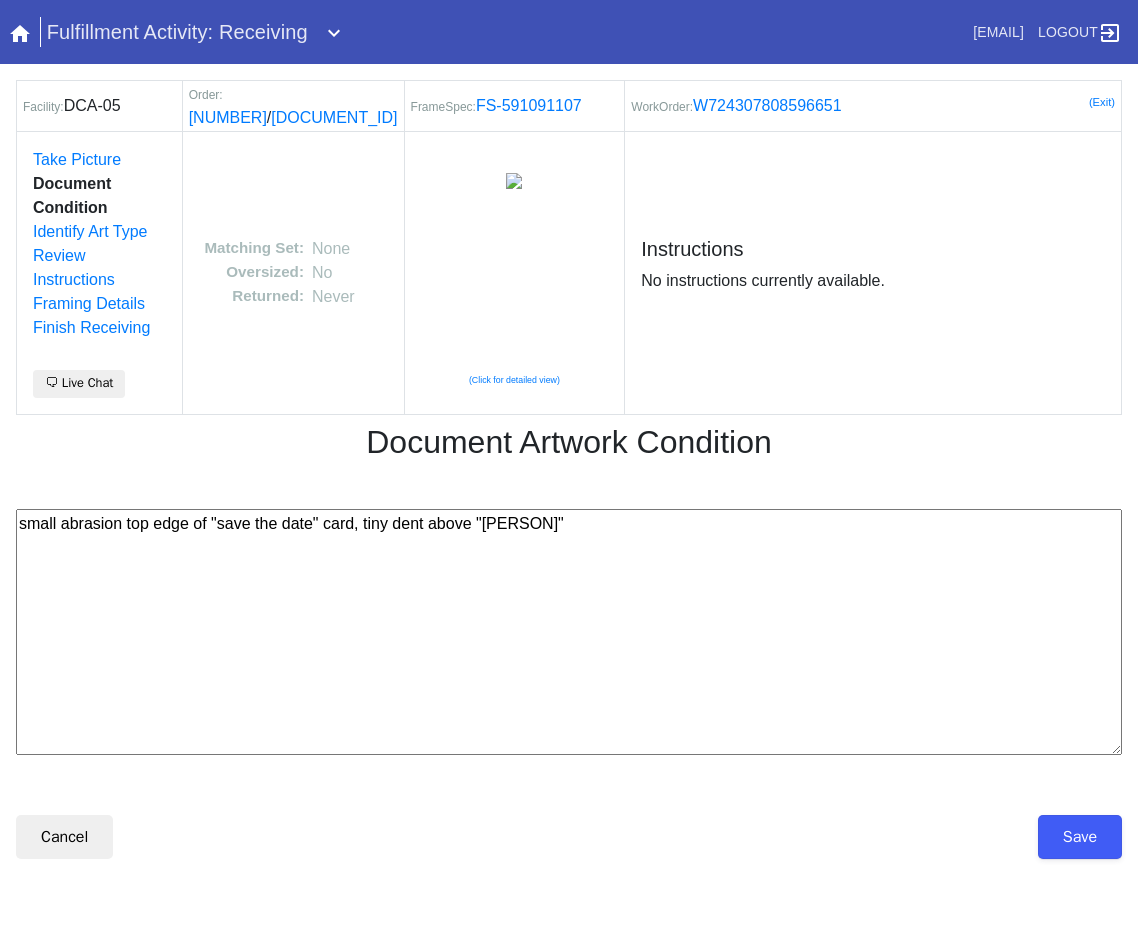 click on "small abrasion top edge of "save the date" card, tiny dent above "[PERSON]"" at bounding box center (569, 632) 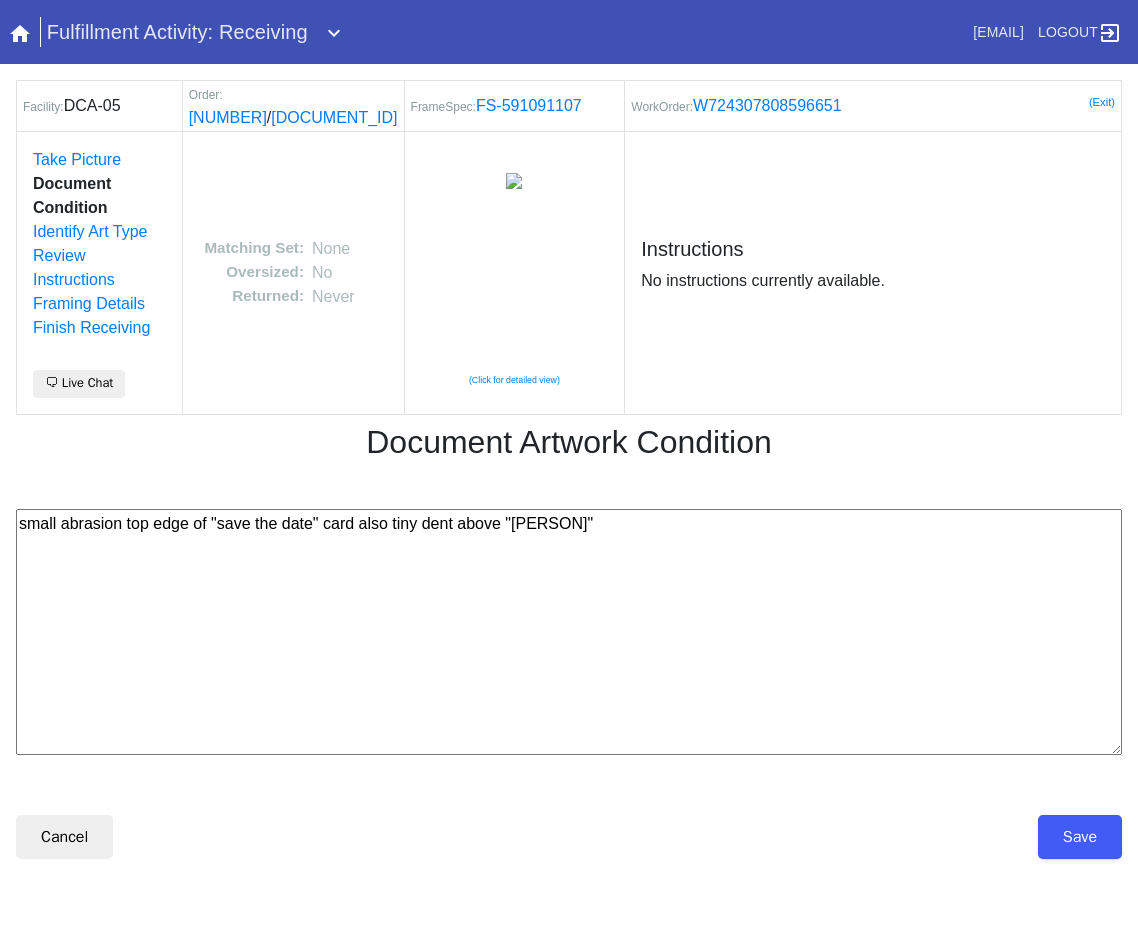 click on "small abrasion top edge of "save the date" card also tiny dent above "[PERSON]"" at bounding box center [569, 632] 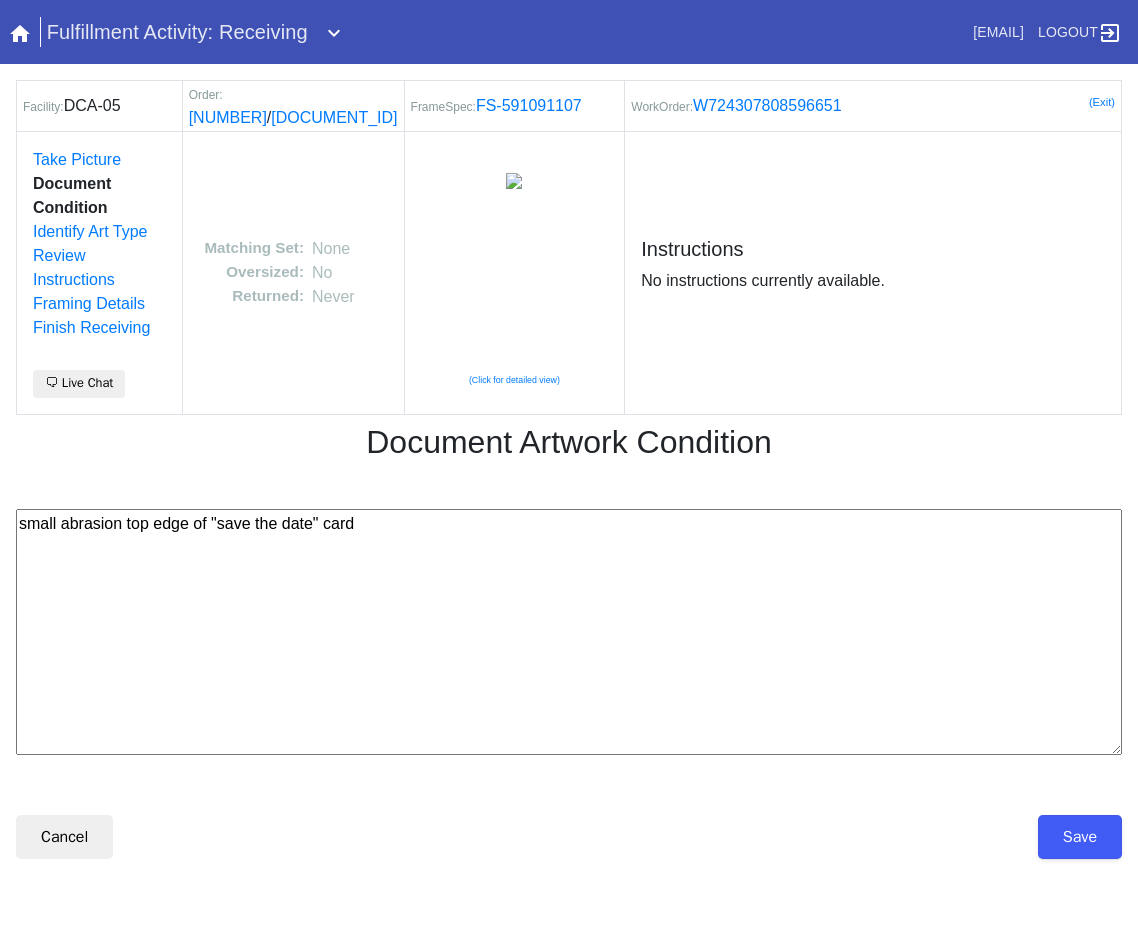 click on "small abrasion top edge of "save the date" card" at bounding box center [569, 632] 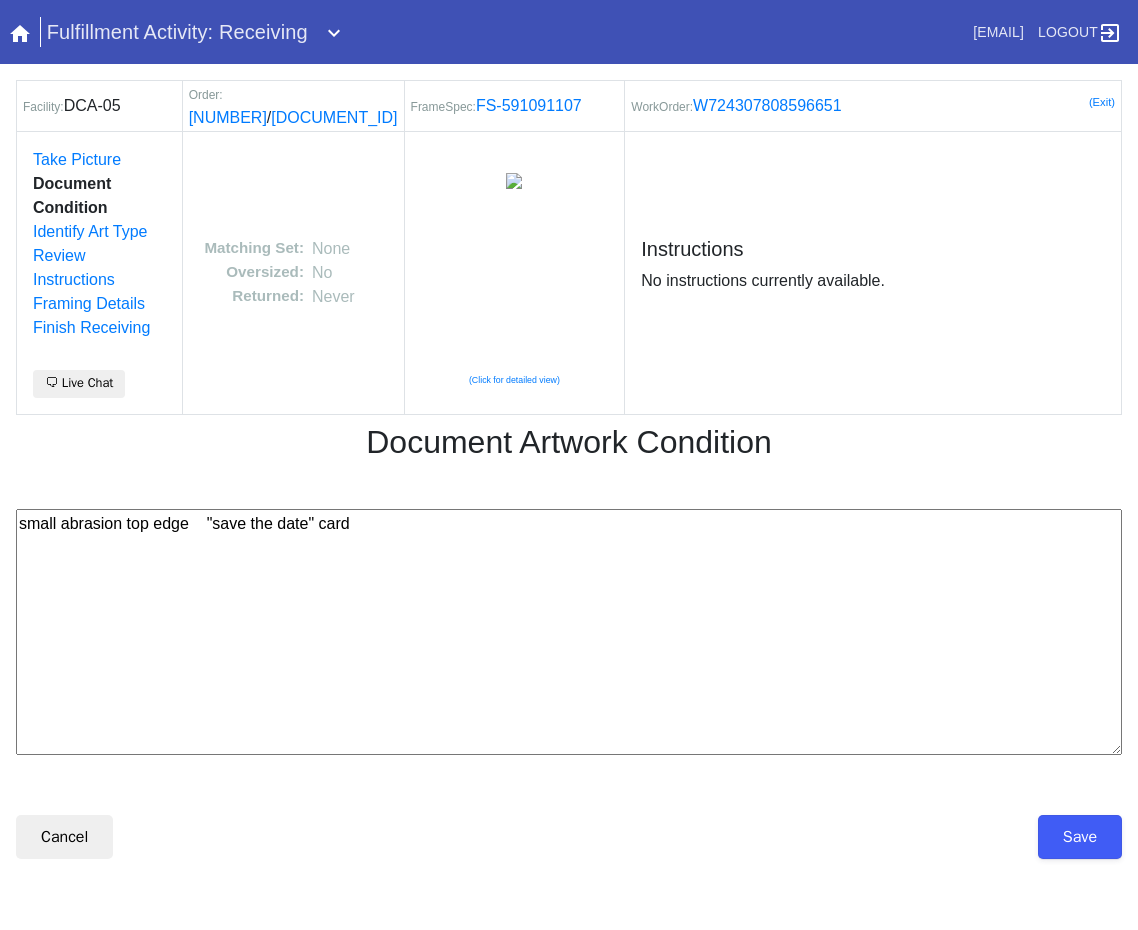 click on "small abrasion top edge    "save the date" card" at bounding box center (569, 632) 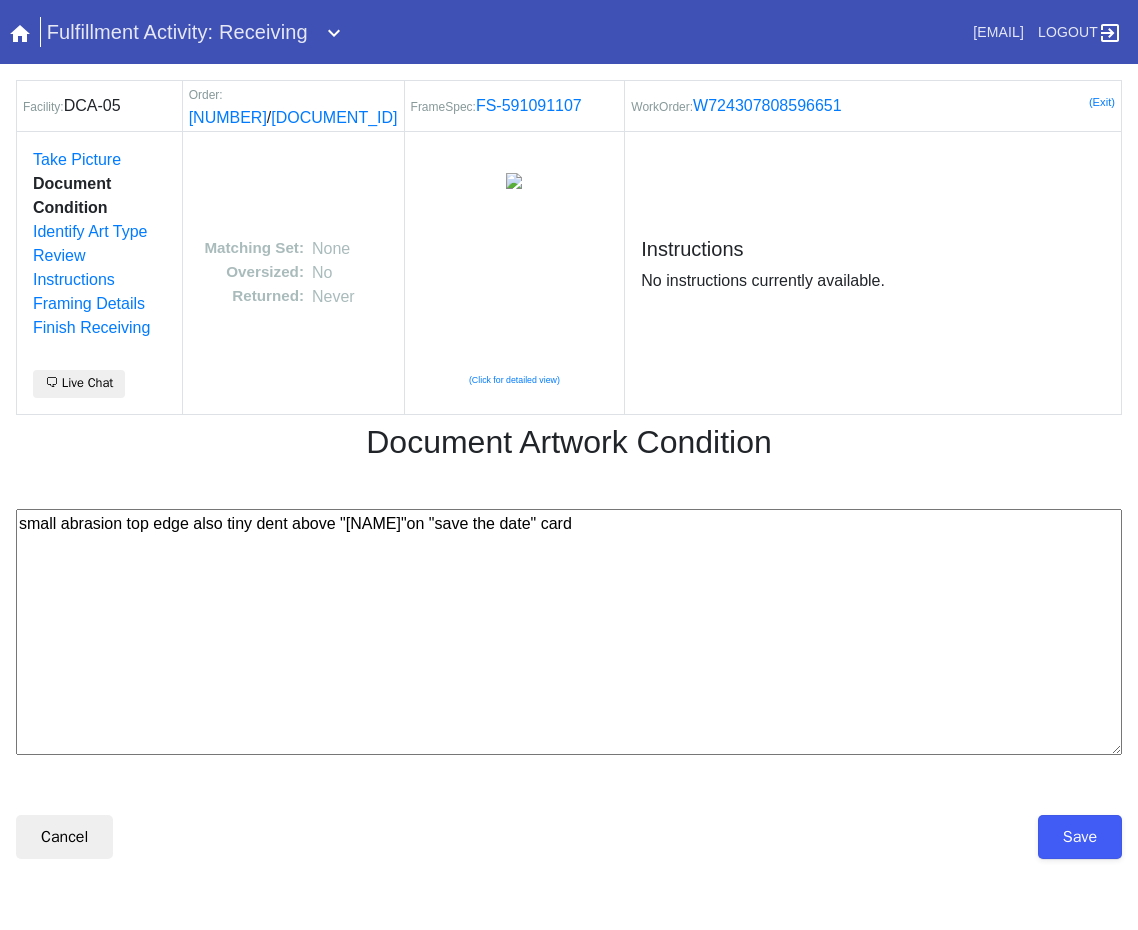 click on "small abrasion top edge also tiny dent above "Kristen"on "save the date" card" at bounding box center (569, 632) 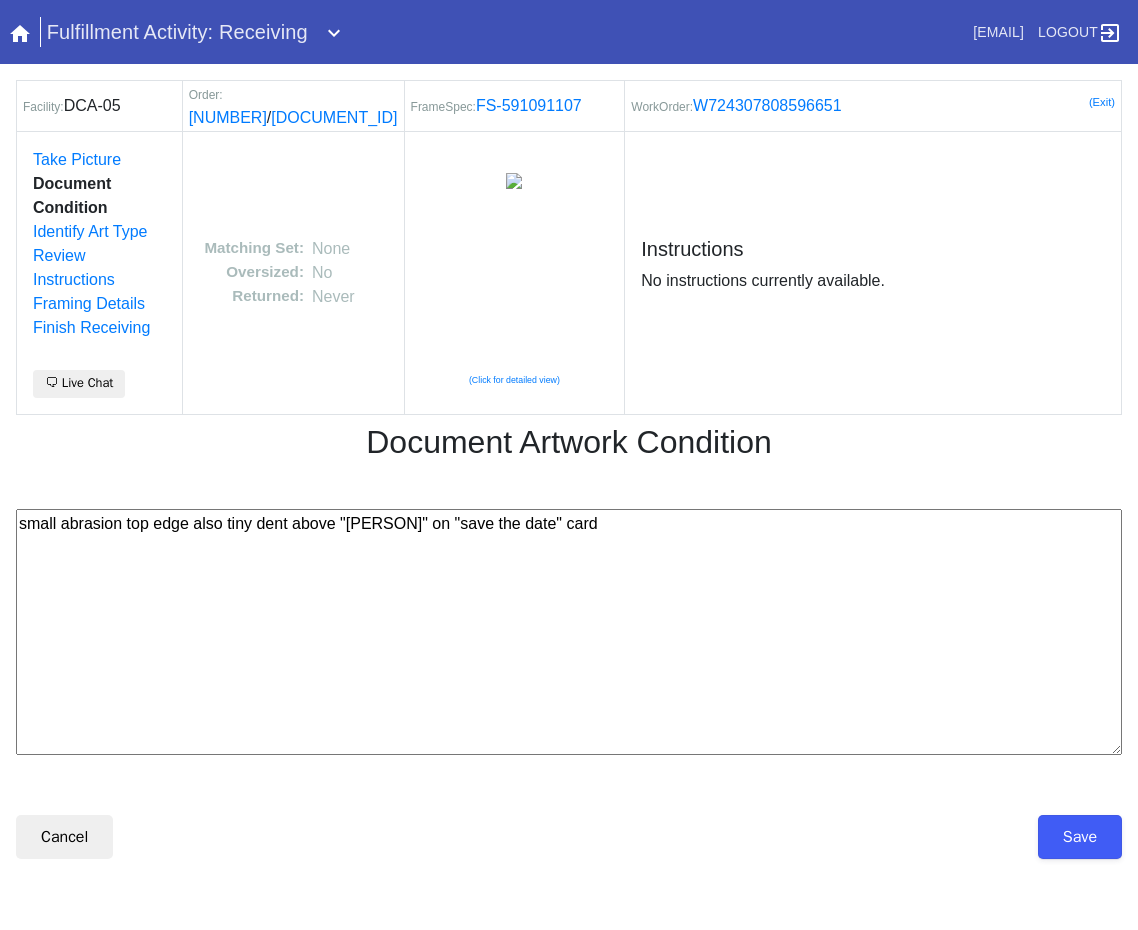 click on "small abrasion top edge also tiny dent above "Kristen" on "save the date" card" at bounding box center (569, 632) 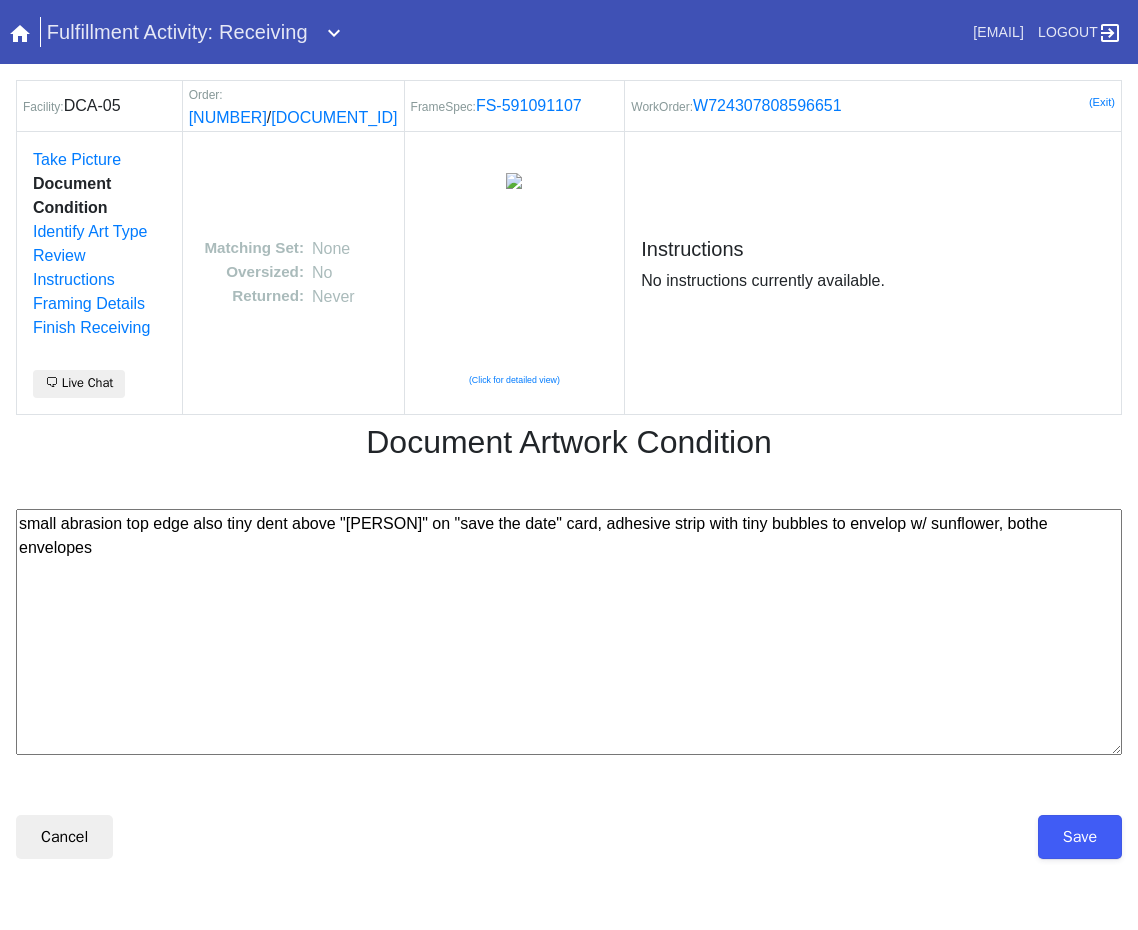 click on "small abrasion top edge also tiny dent above "Kristen" on "save the date" card, adhesive strip with tiny bubbles to envelop w/ sunflower, bothe envelopes" at bounding box center (569, 632) 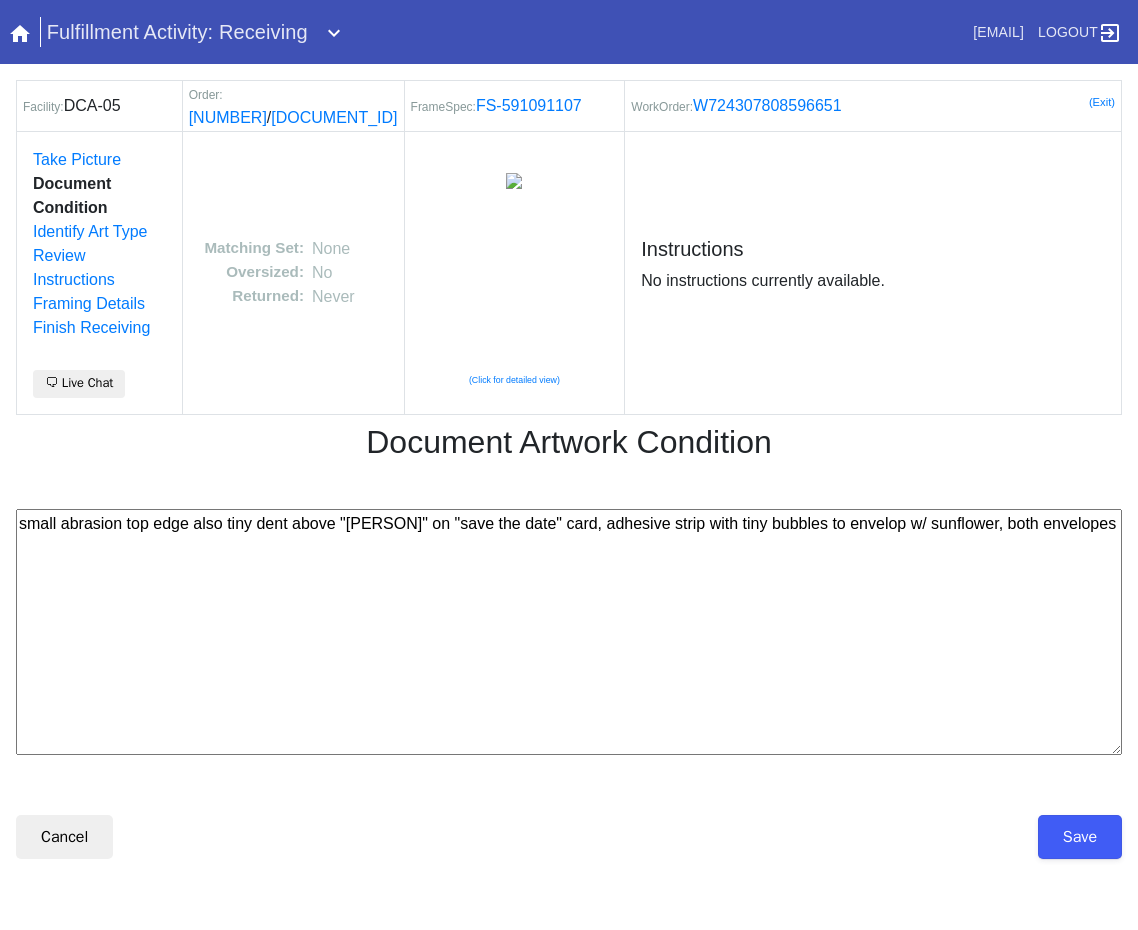 click on "small abrasion top edge also tiny dent above "Kristen" on "save the date" card, adhesive strip with tiny bubbles to envelop w/ sunflower, both envelopes" at bounding box center (569, 632) 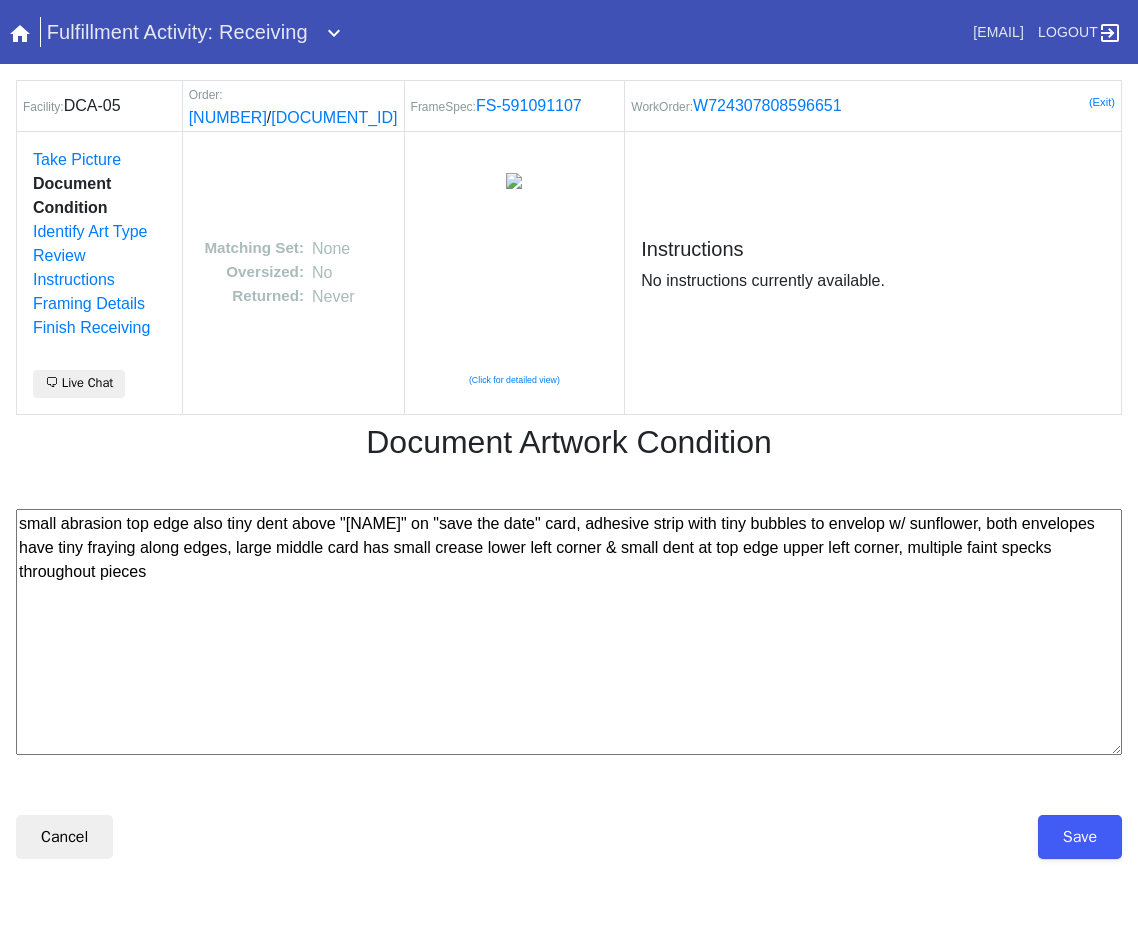 type on "small abrasion top edge also tiny dent above [NAME] on "save the date" card, adhesive strip with tiny bubbles to envelop w/ sunflower, both envelopes have tiny fraying along edges, large middle card has small crease lower left corner & small dent at top edge upper left corner, multiple faint specks throughout pieces" 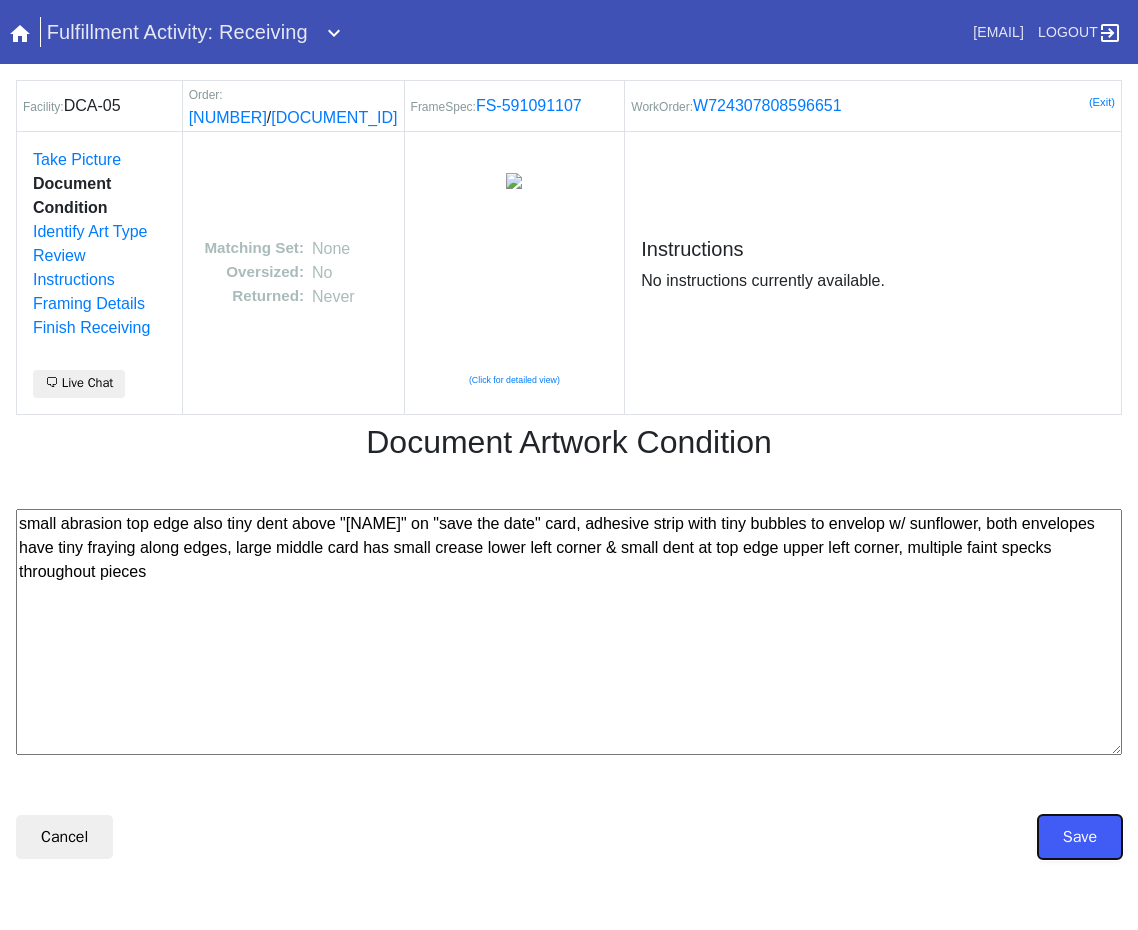 click on "Save" at bounding box center (1080, 837) 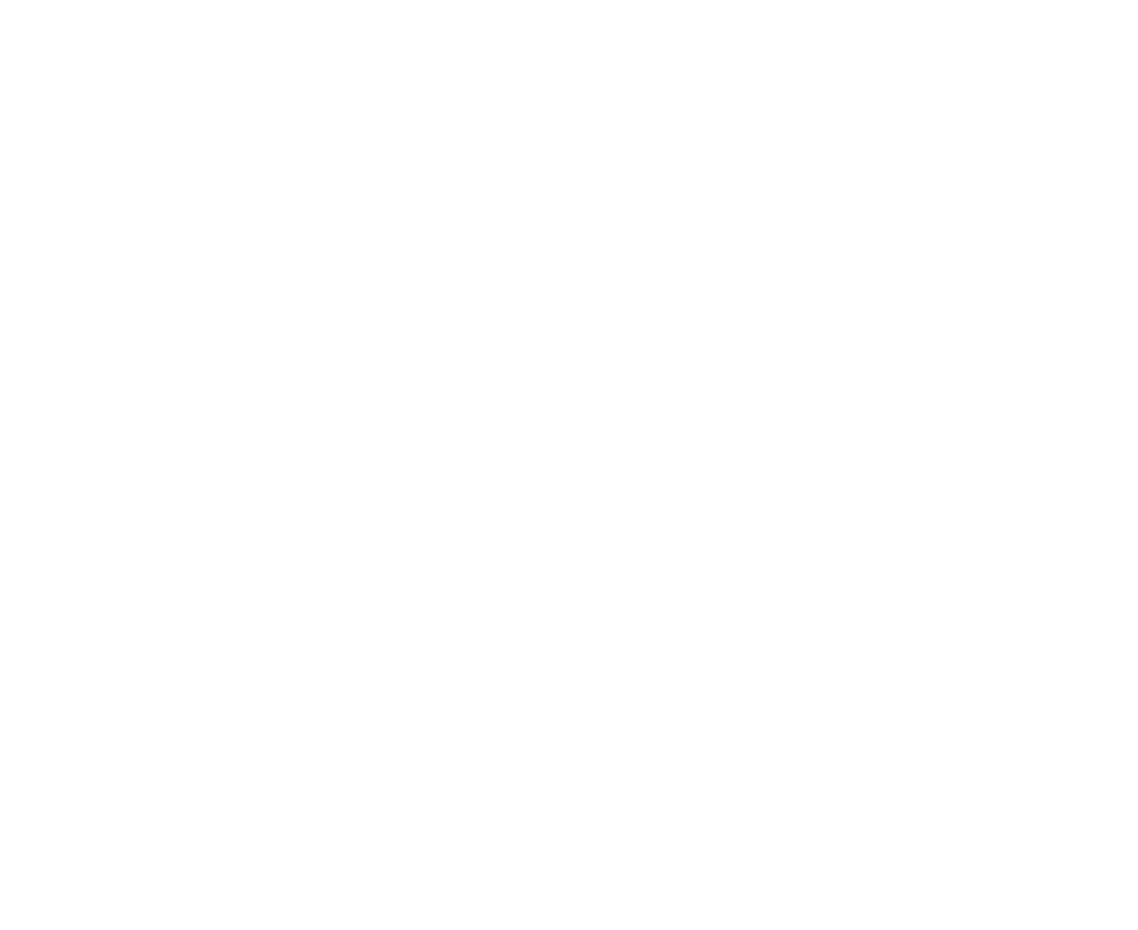 scroll, scrollTop: 0, scrollLeft: 0, axis: both 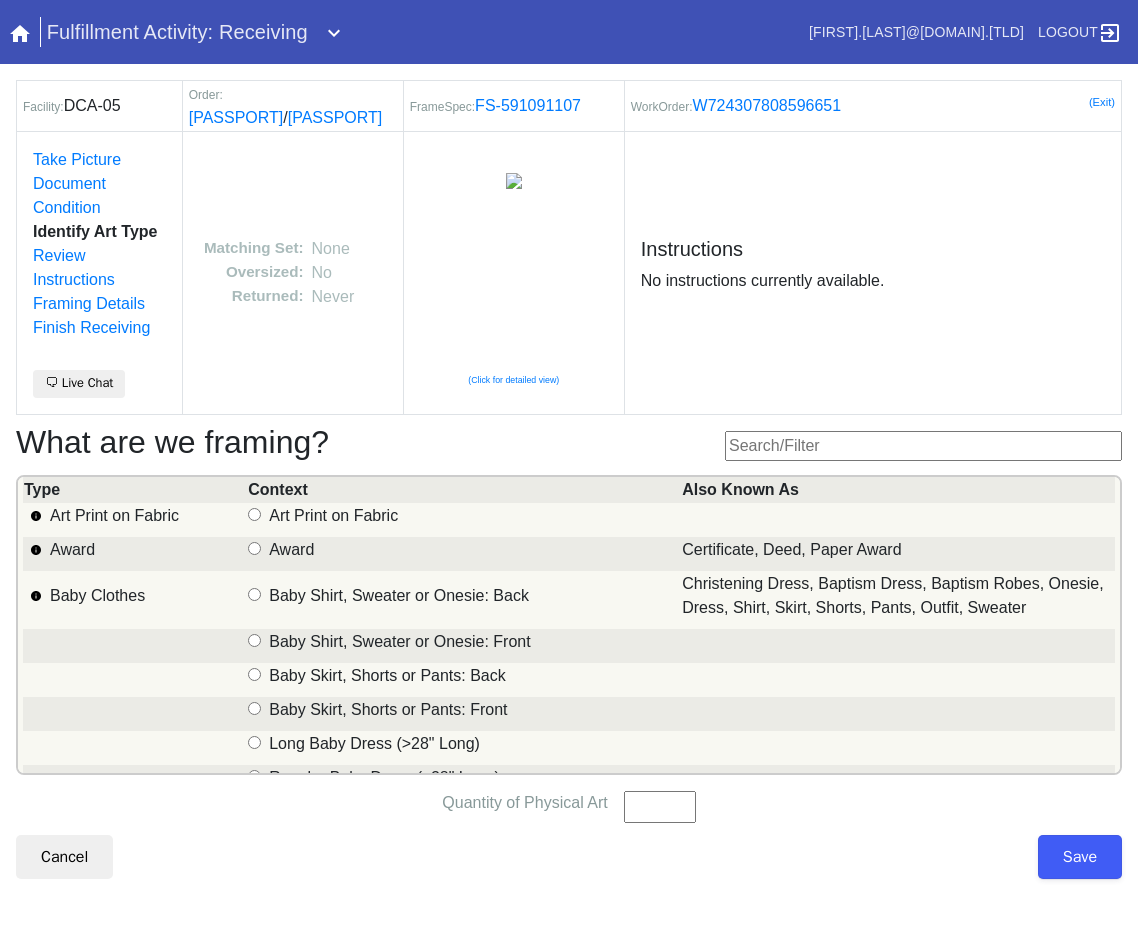 click at bounding box center (923, 446) 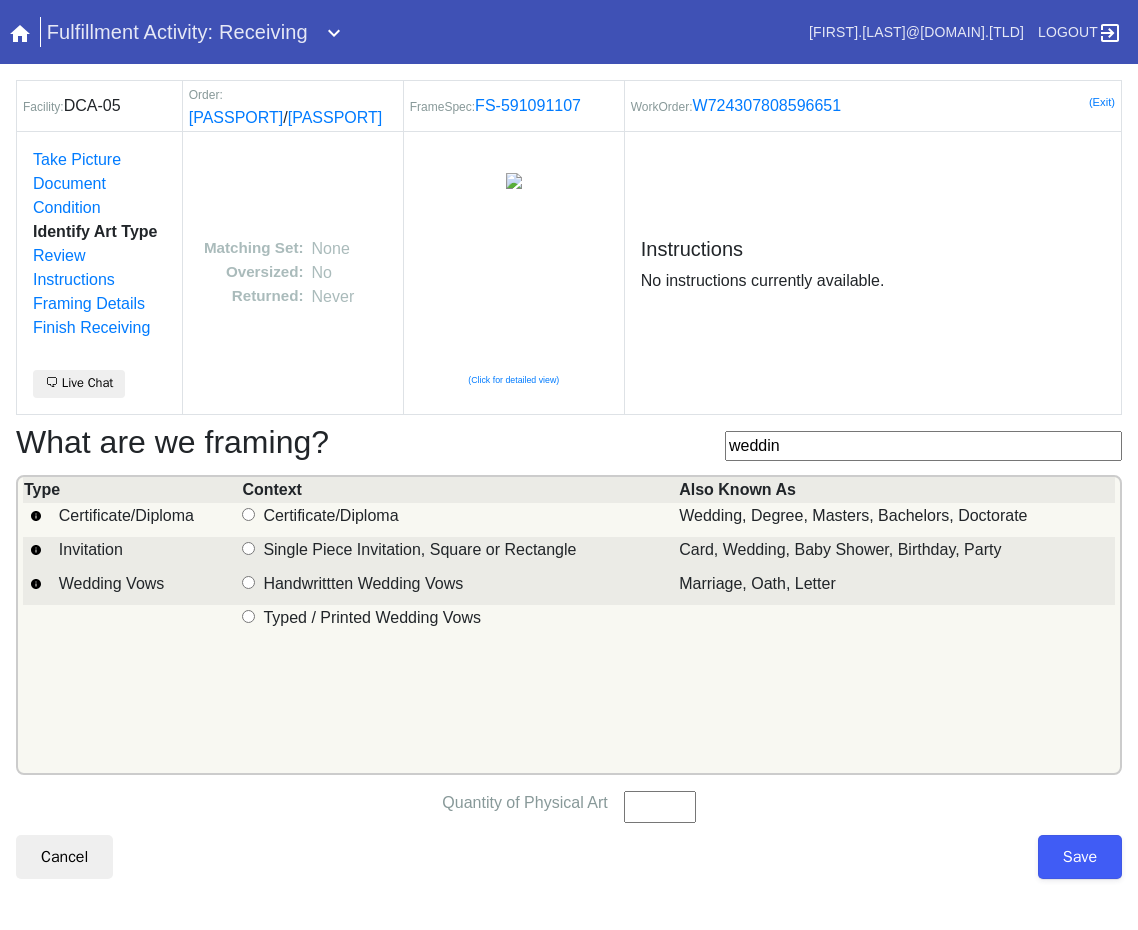 type on "weddin" 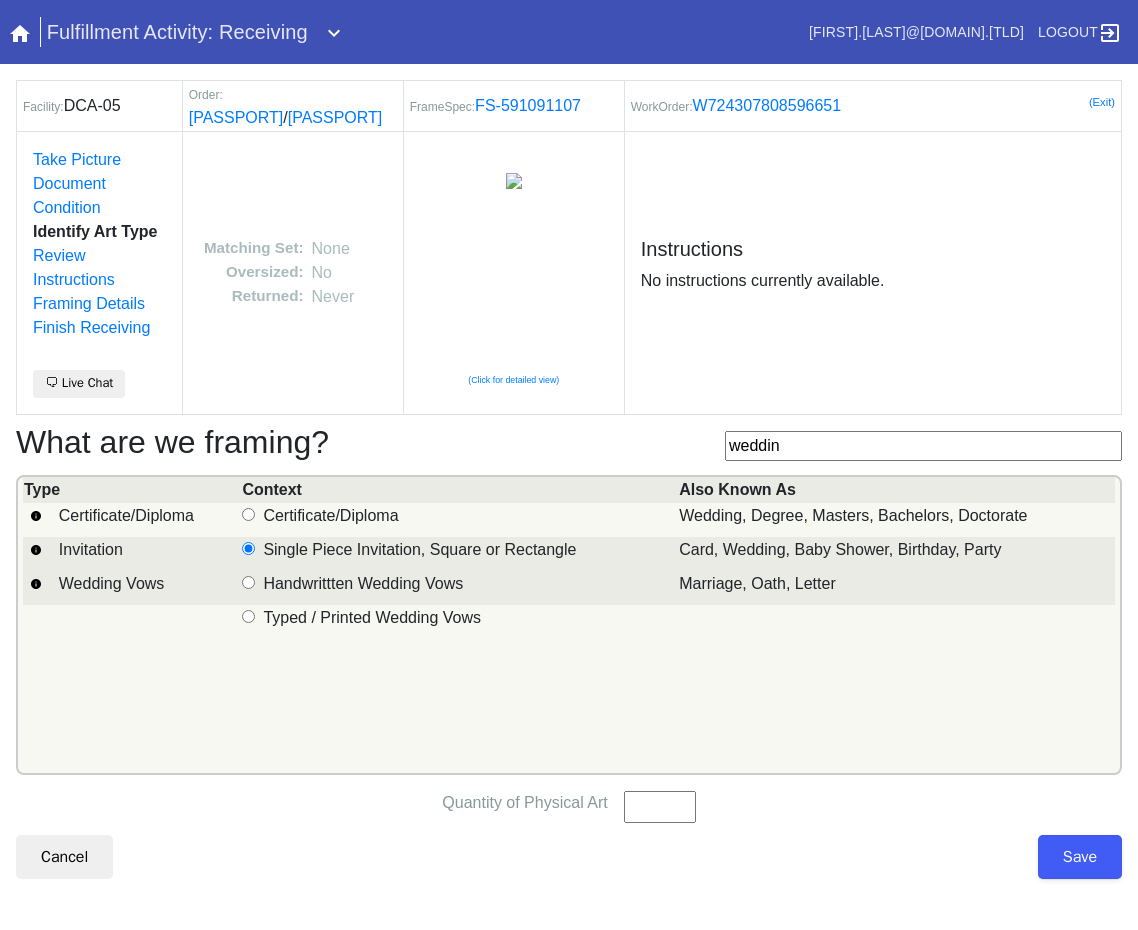 click on "Quantity of Physical Art" at bounding box center [660, 807] 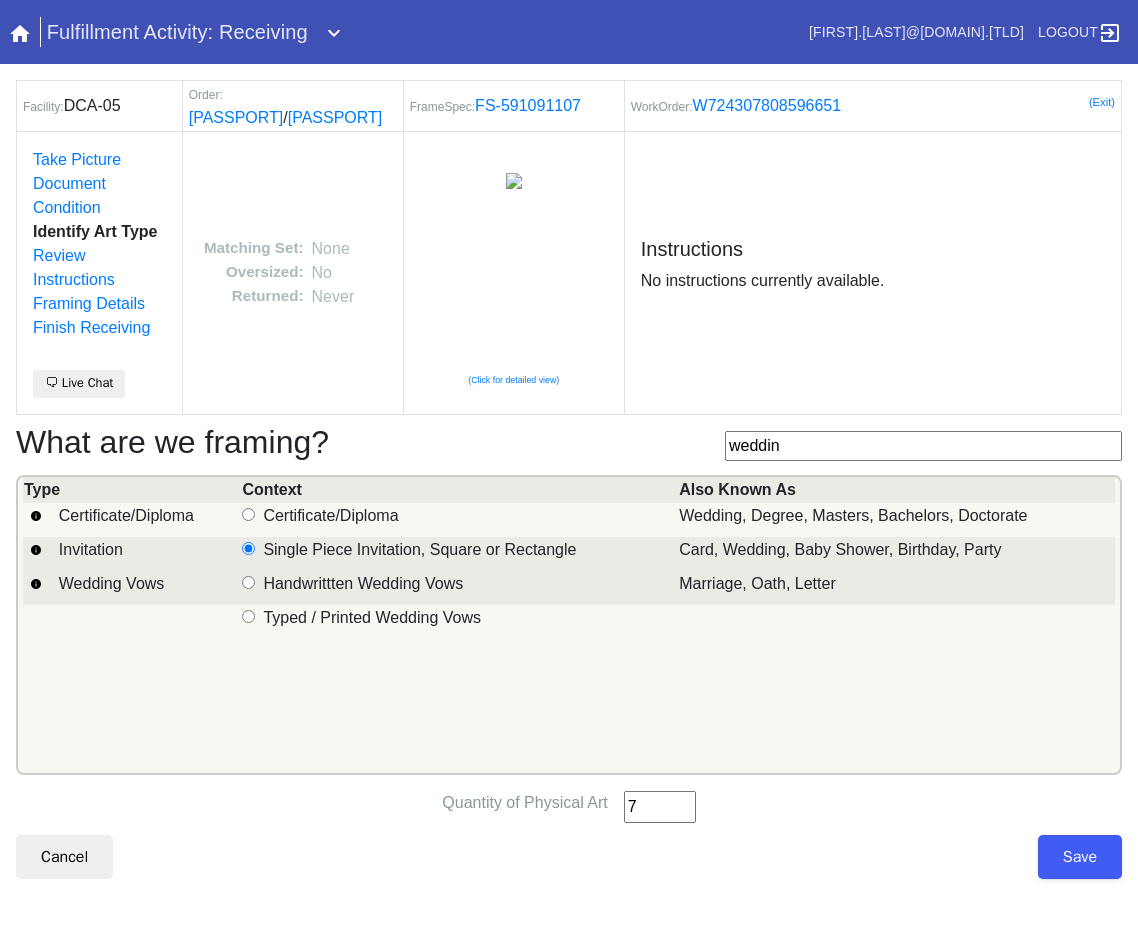 type on "7" 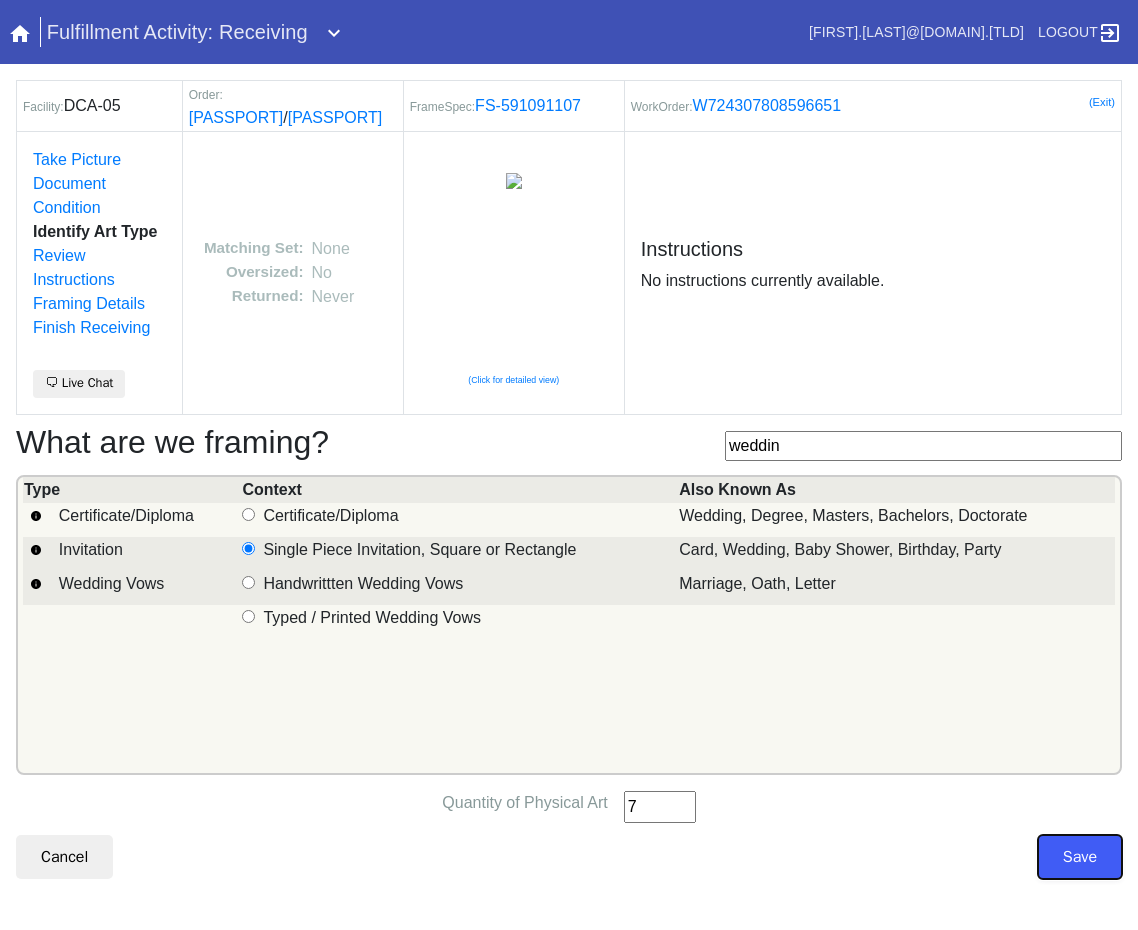 click on "Save" at bounding box center (1080, 857) 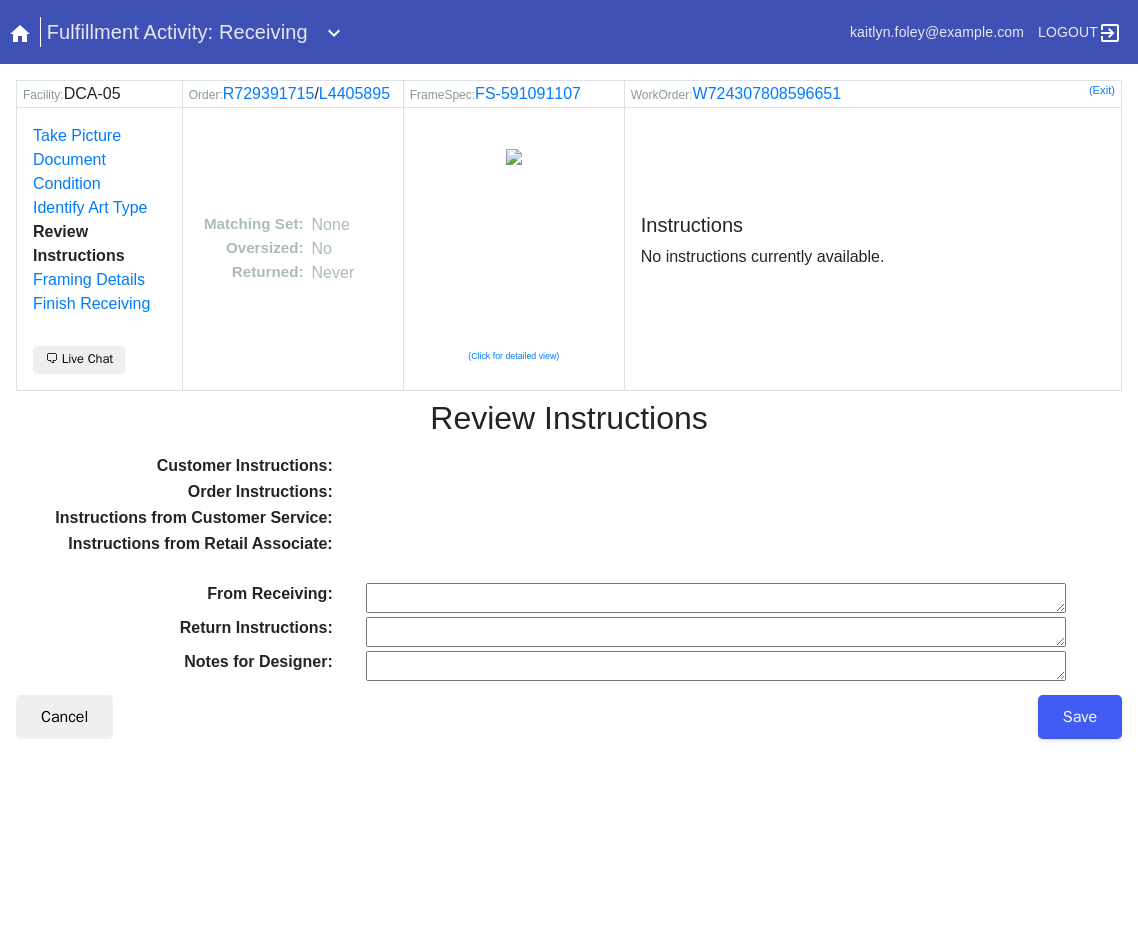 scroll, scrollTop: 0, scrollLeft: 0, axis: both 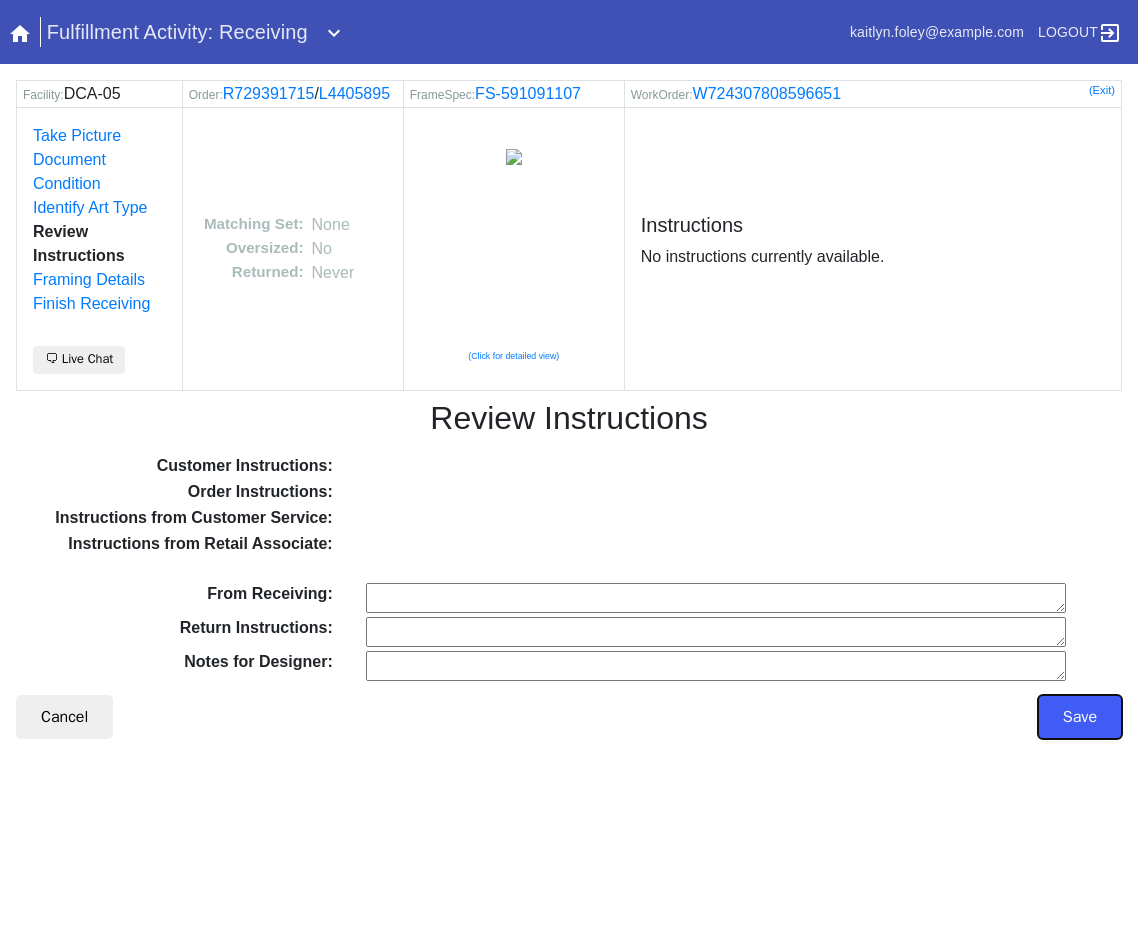 click on "Save" at bounding box center [1080, 717] 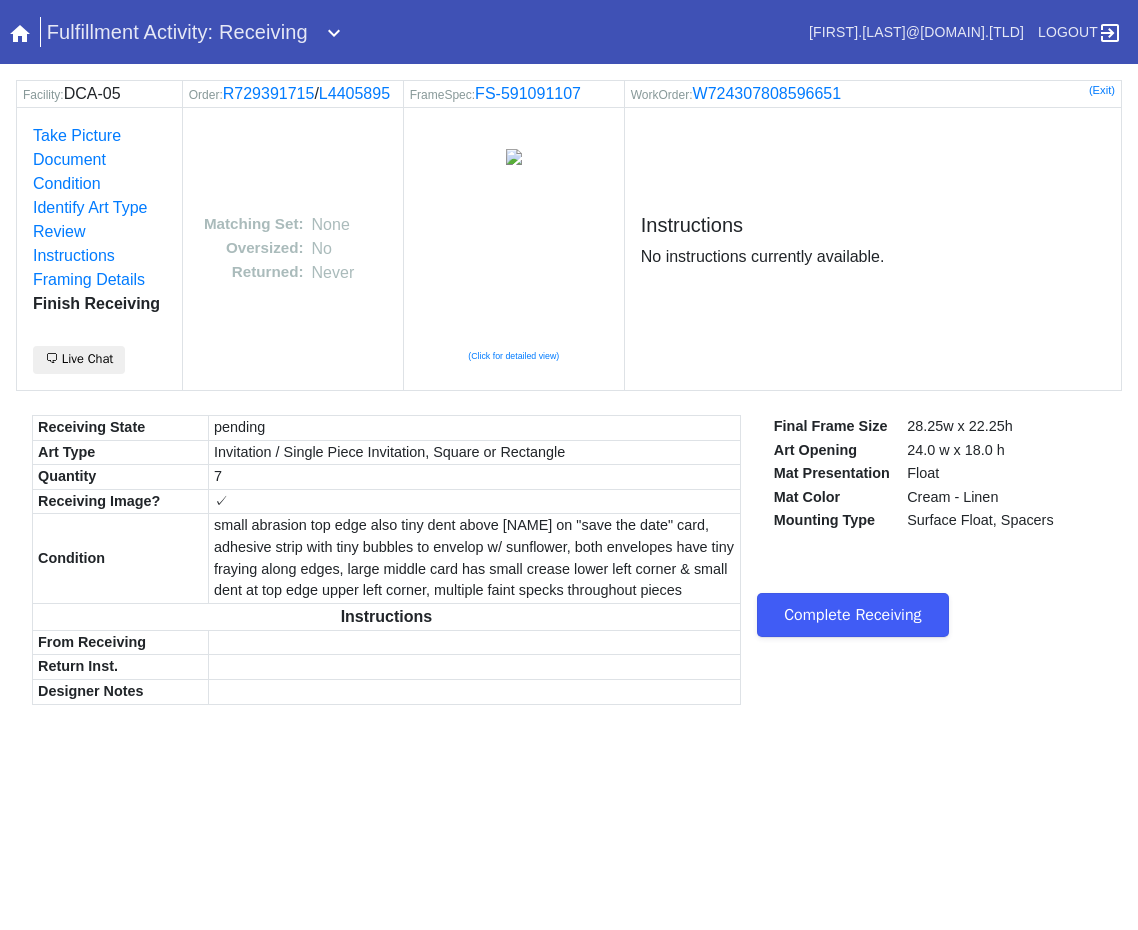 scroll, scrollTop: 0, scrollLeft: 0, axis: both 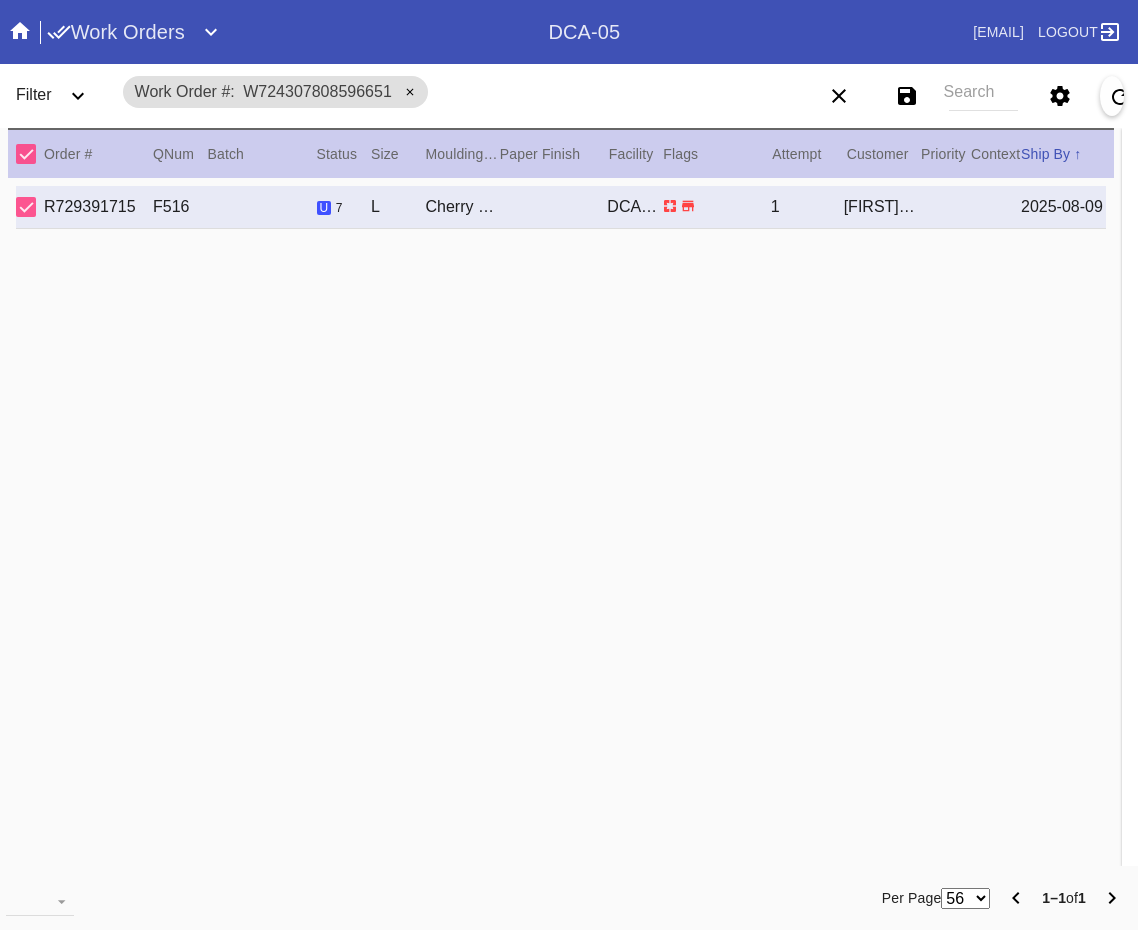 type on "1.5" 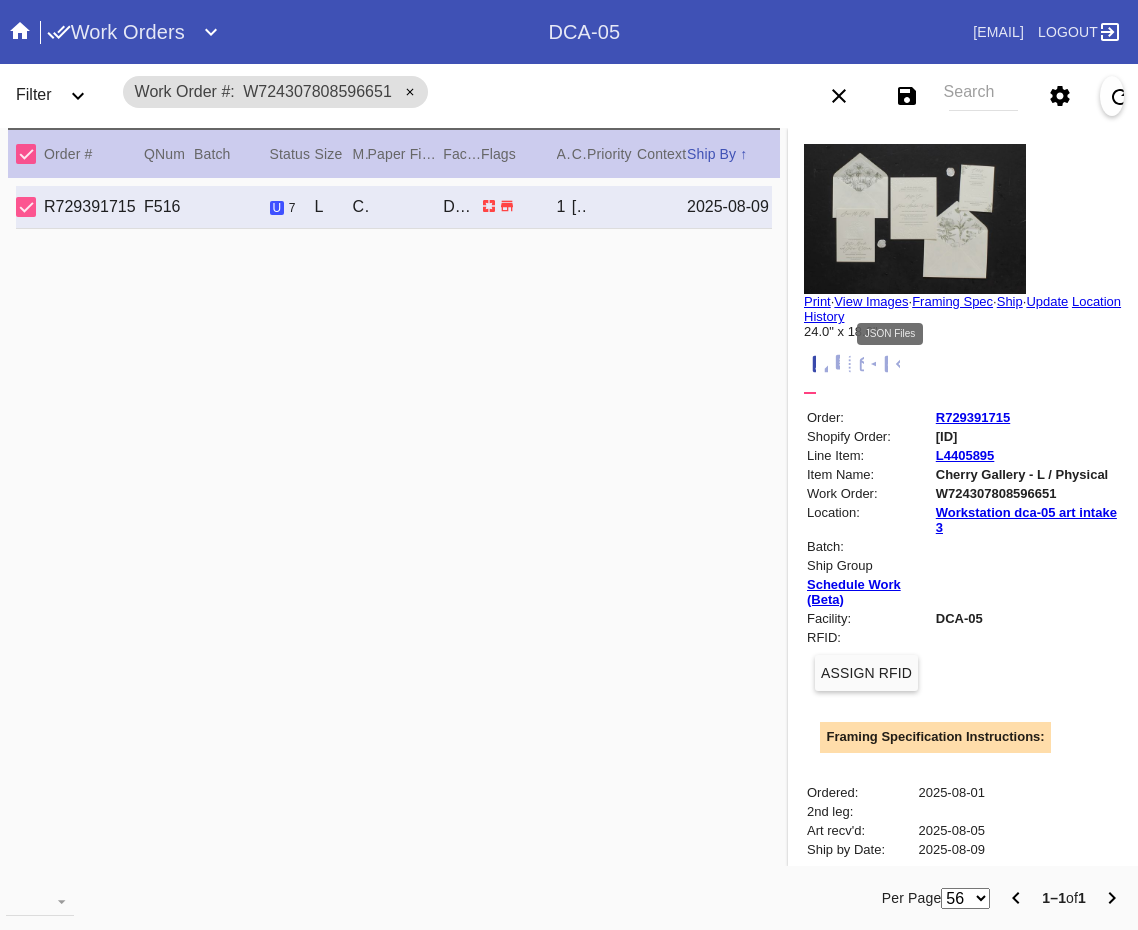 click 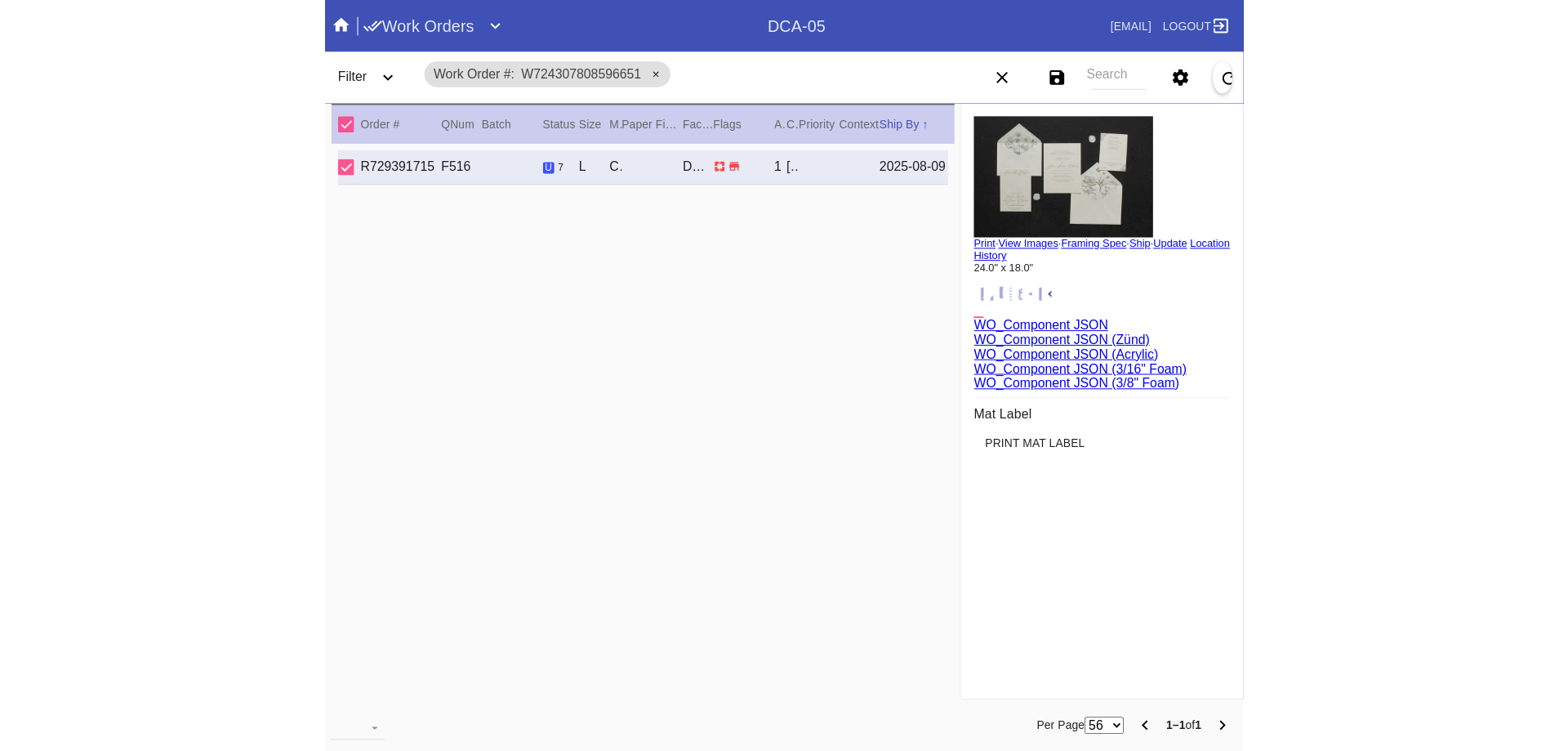 scroll, scrollTop: 302, scrollLeft: 0, axis: vertical 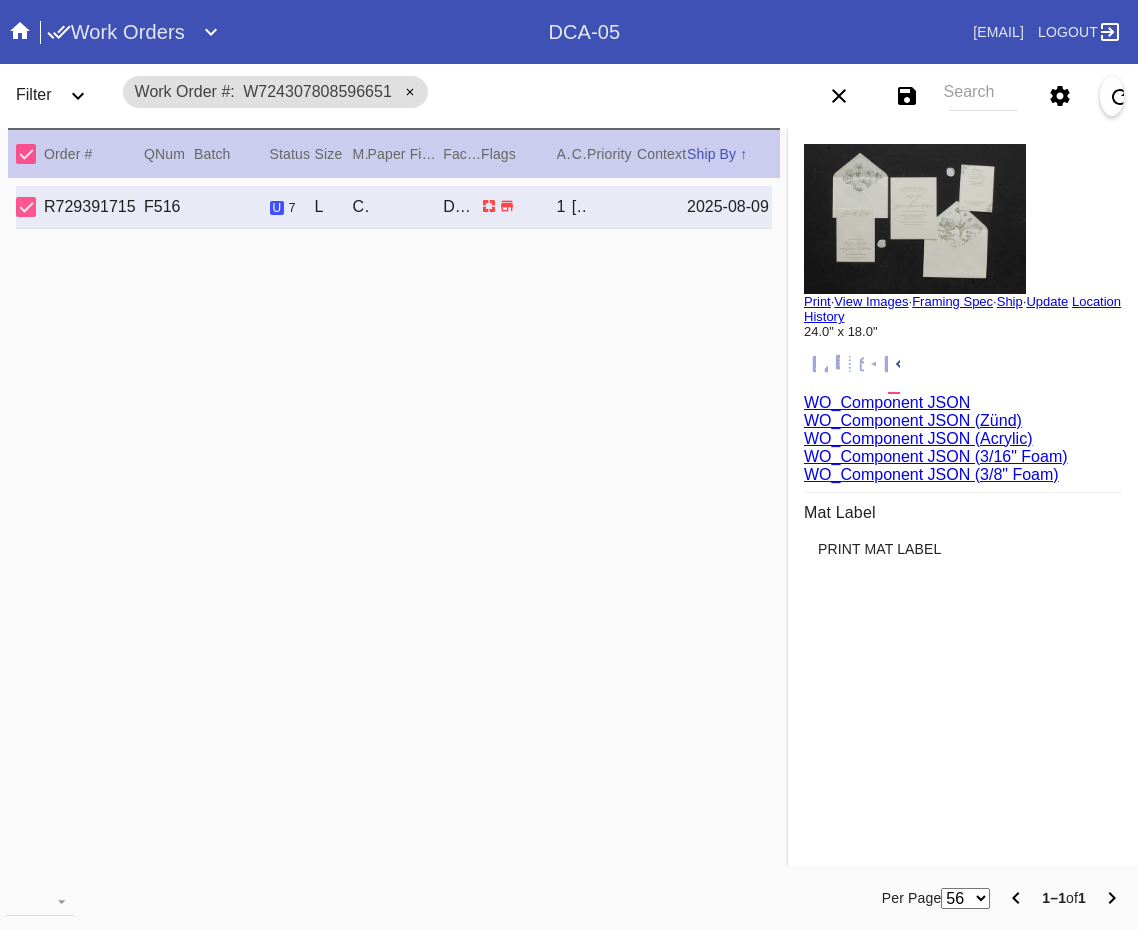 click 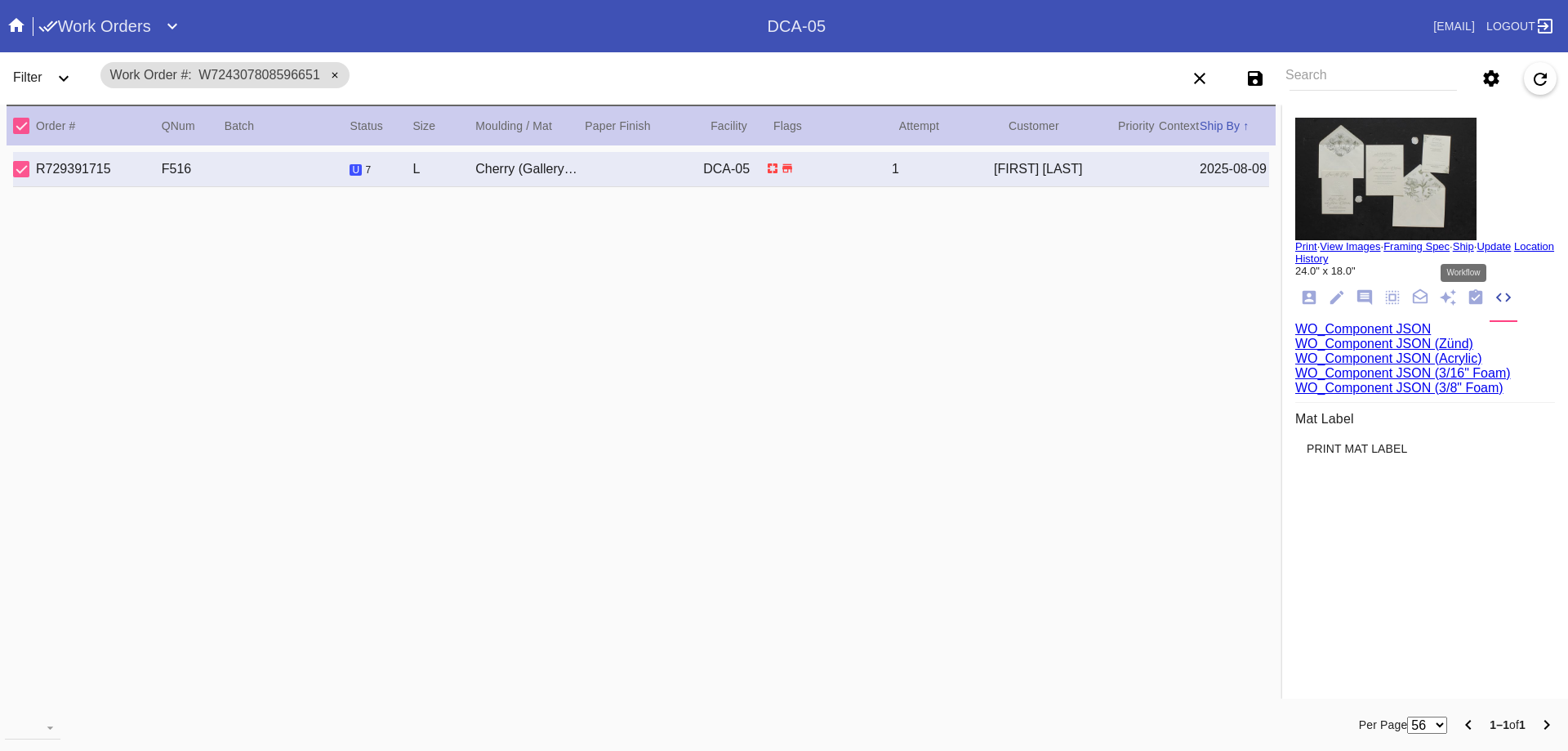 click 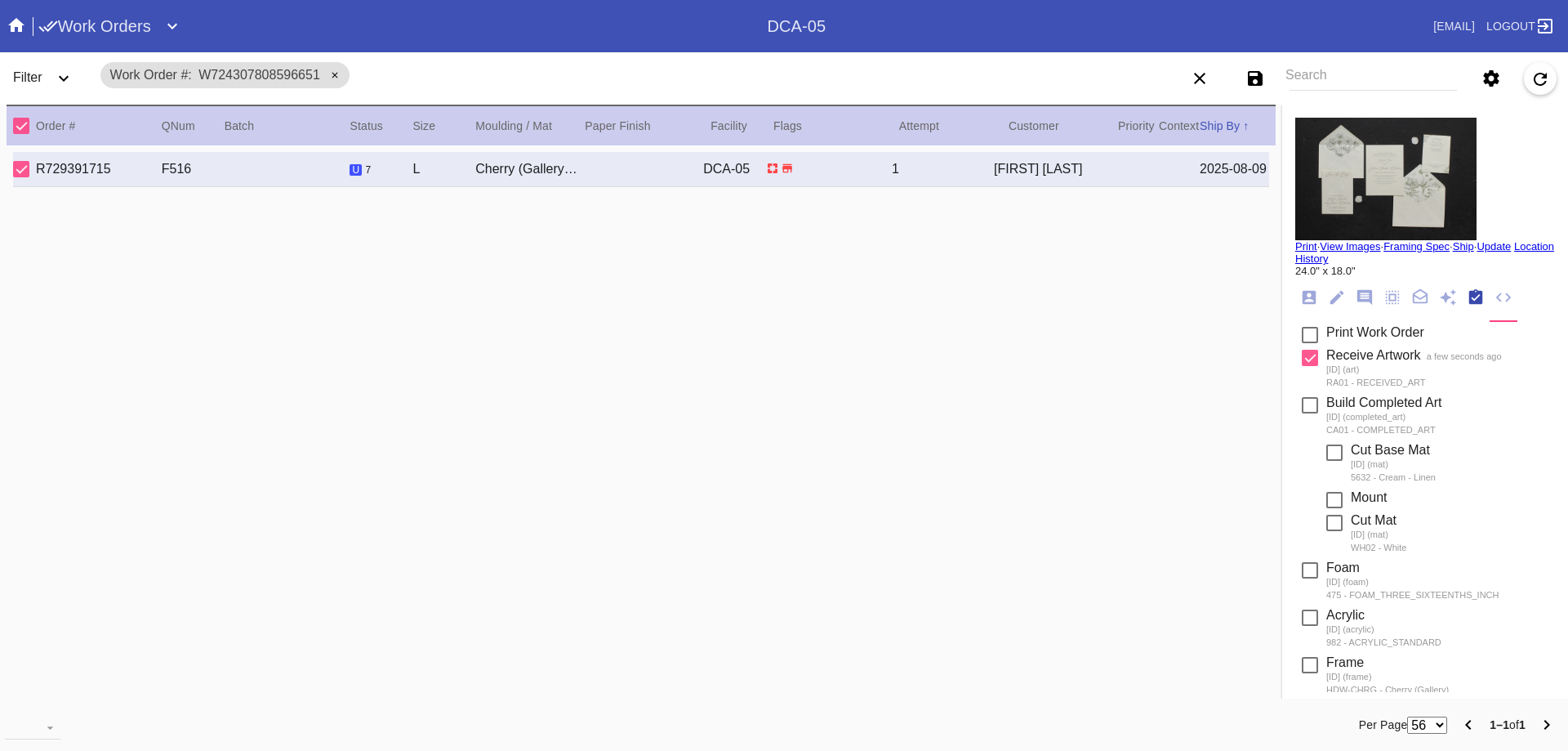 scroll, scrollTop: 262, scrollLeft: 0, axis: vertical 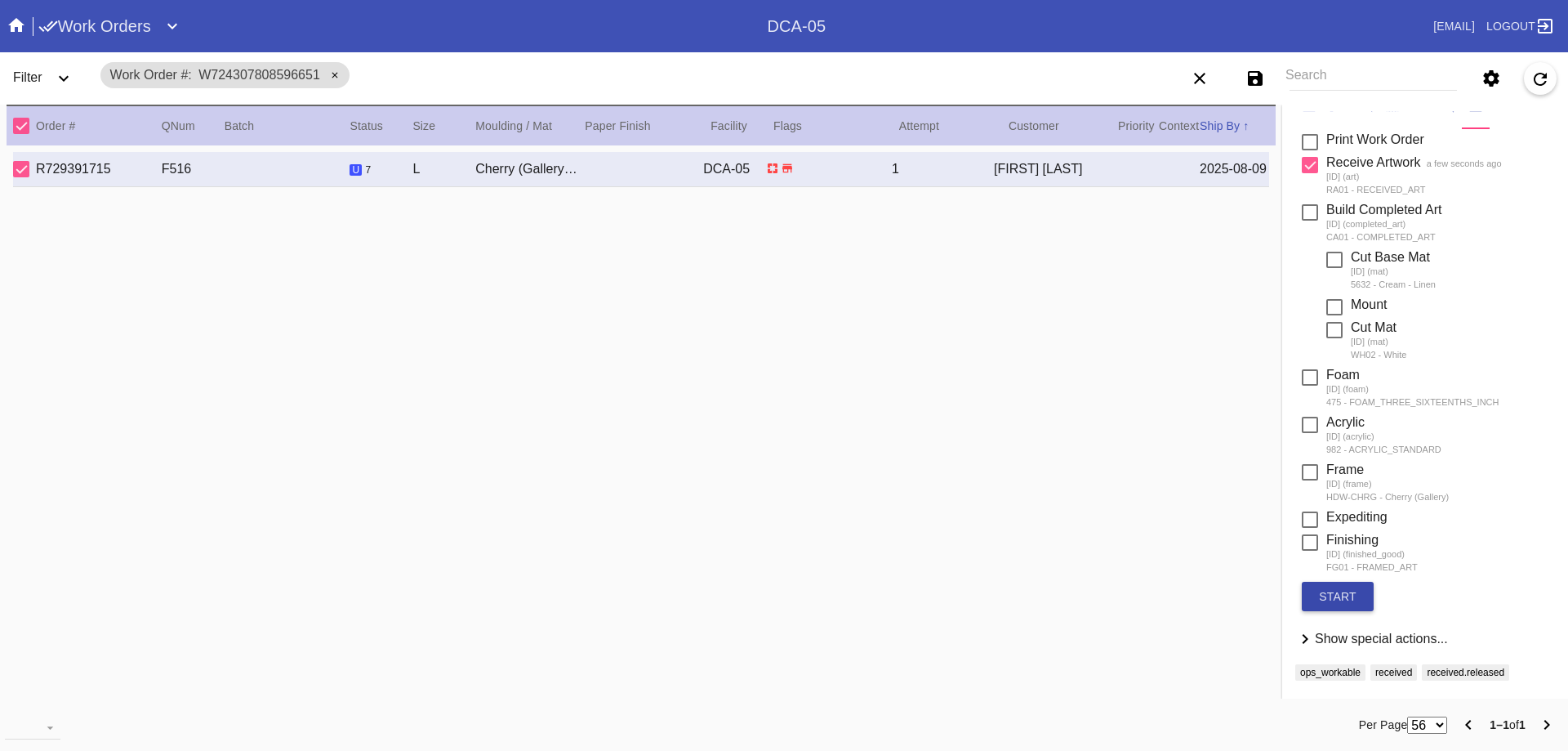 click on "start" at bounding box center (1338, 597) 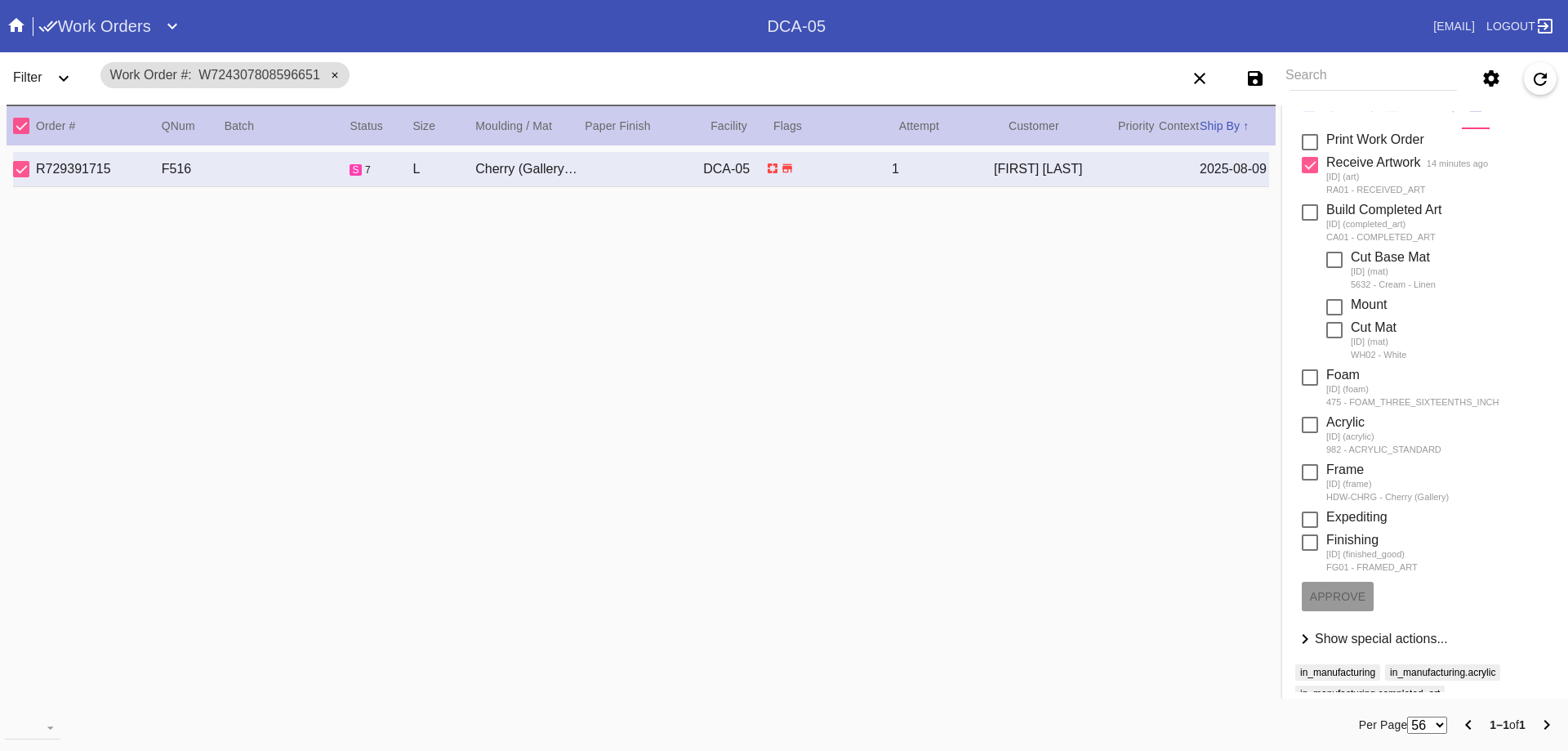 drag, startPoint x: 1297, startPoint y: 77, endPoint x: 1275, endPoint y: 87, distance: 24.166092 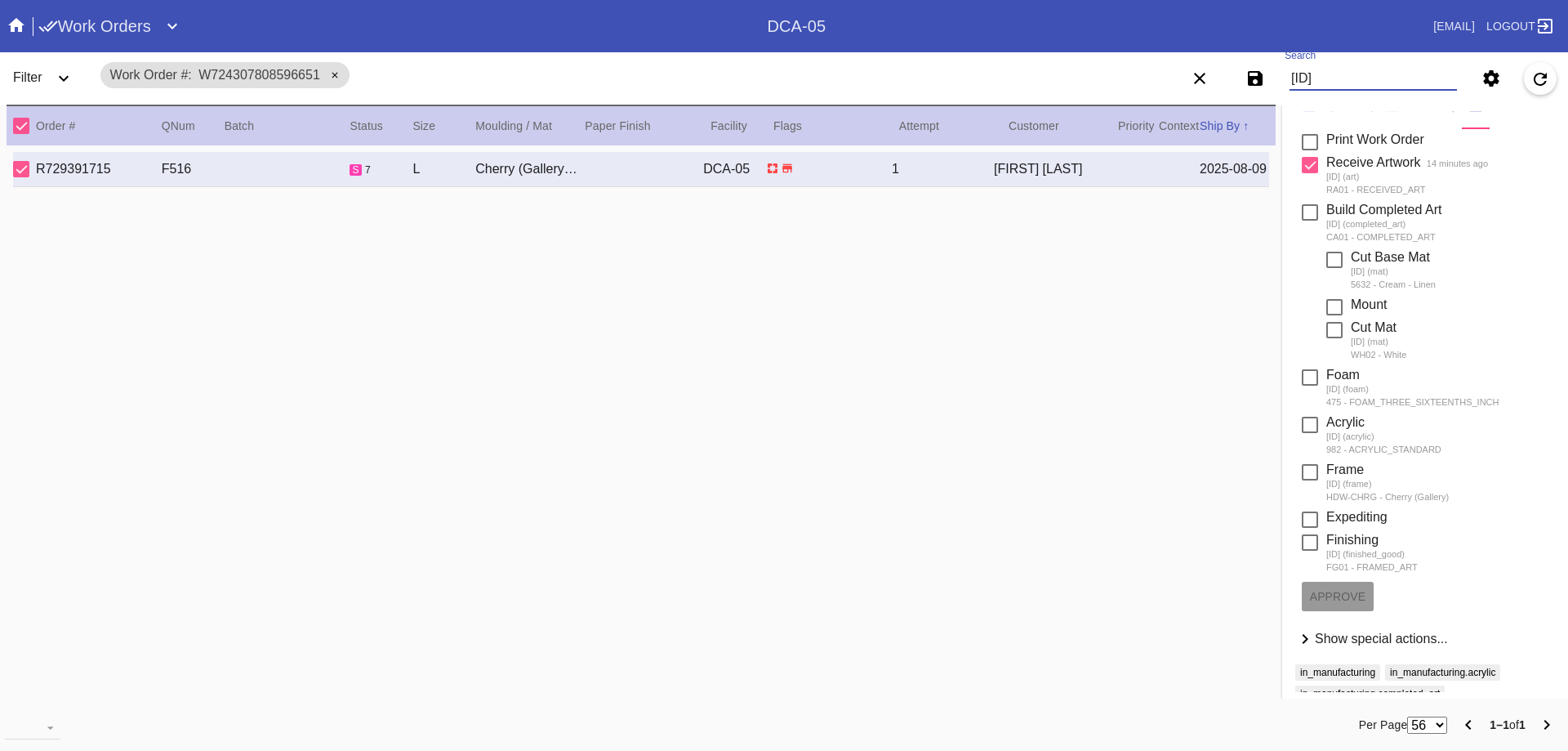 type on "w533723136145804" 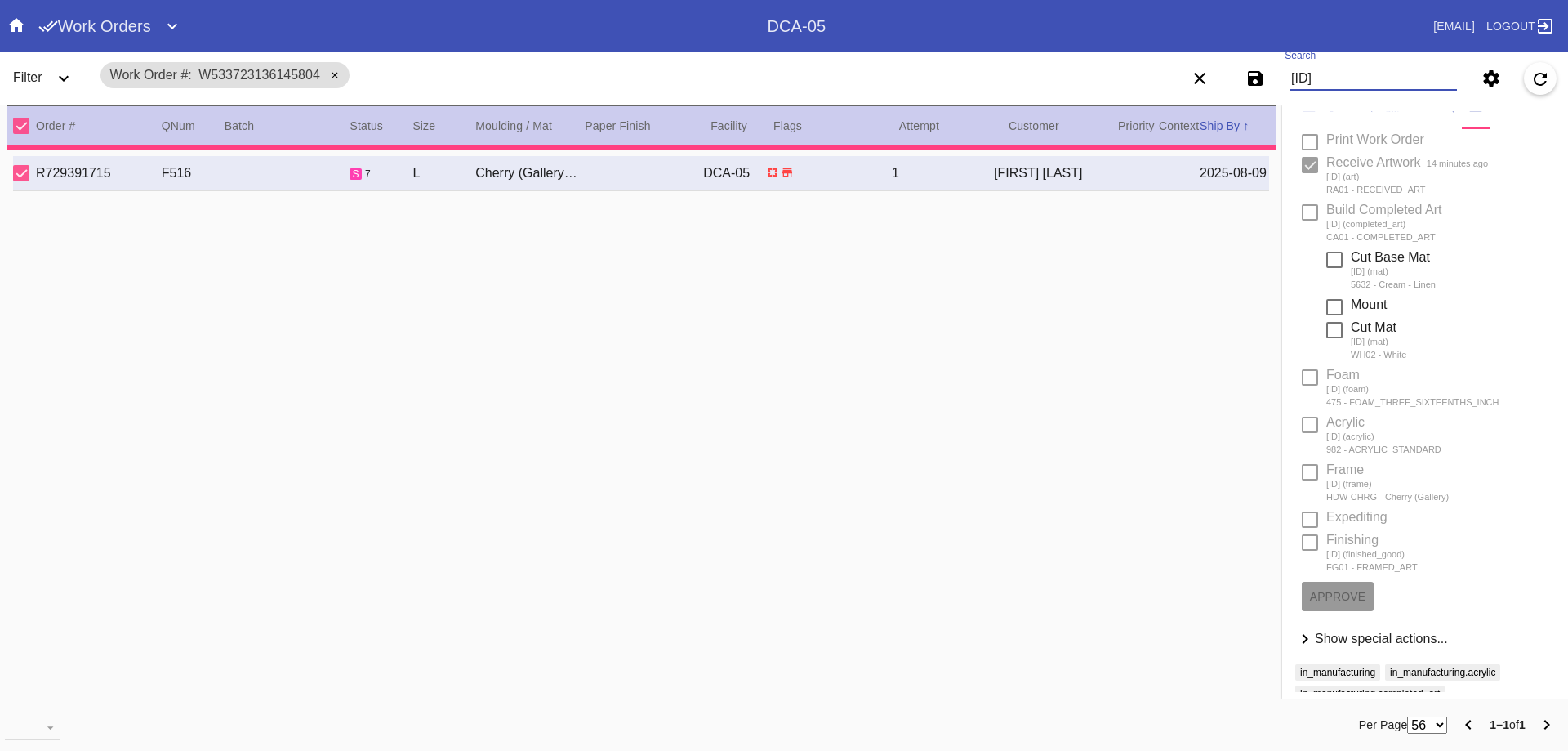 type on "26.75" 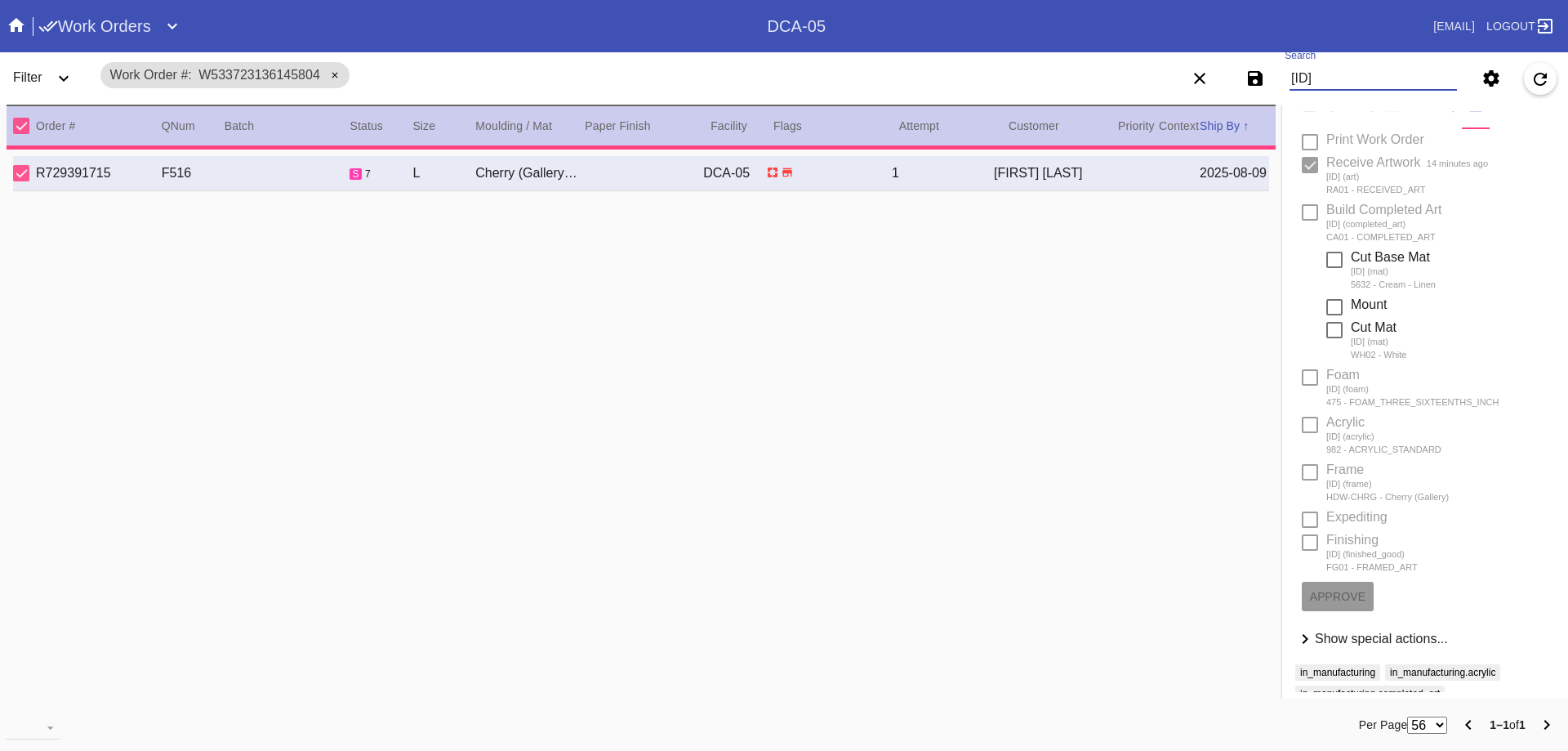 type on "very heavy leather with multiple ripples throughout from being rolled, cracking throughout piece, stain brush strokes throughout," 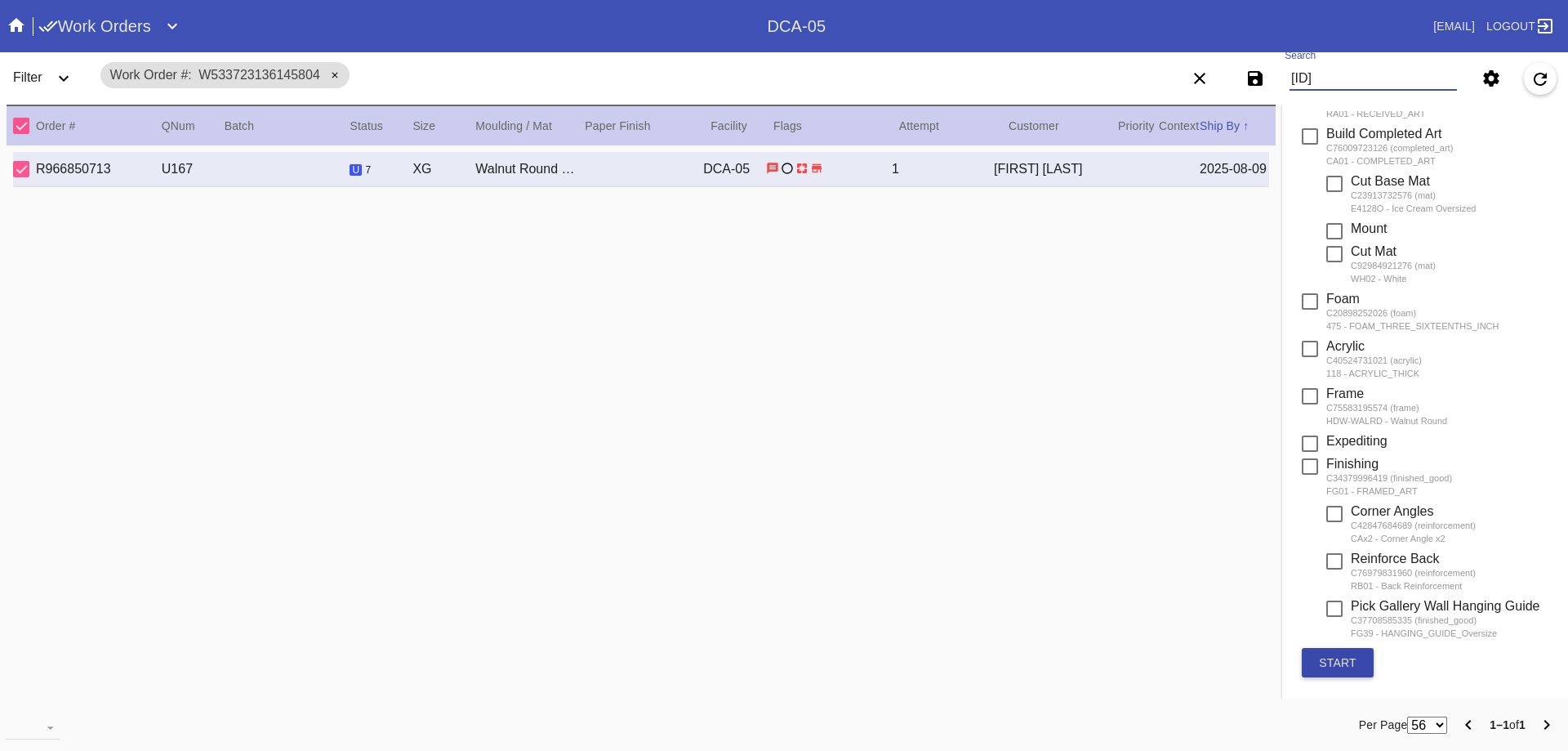scroll, scrollTop: 335, scrollLeft: 0, axis: vertical 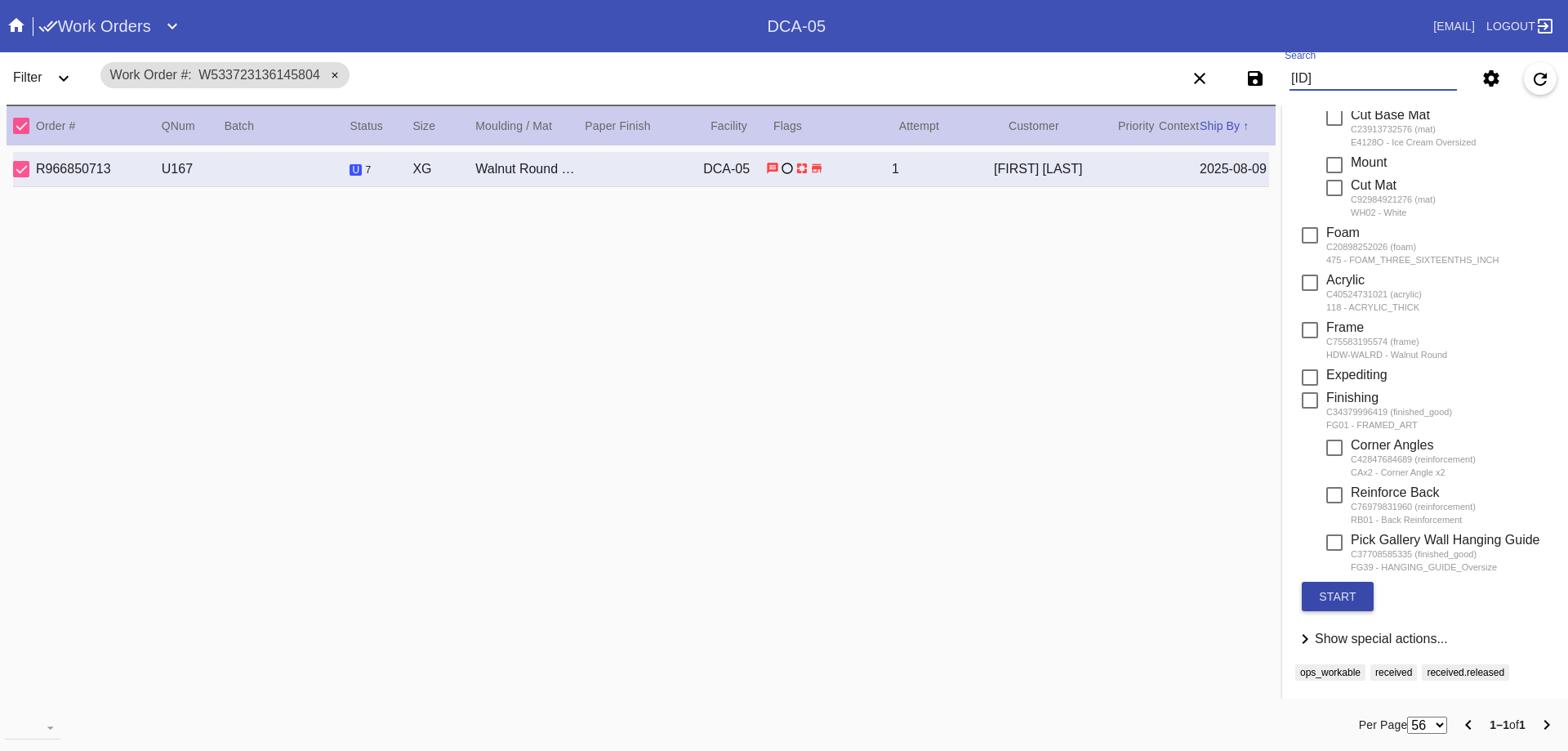 click on "start" at bounding box center [1338, 597] 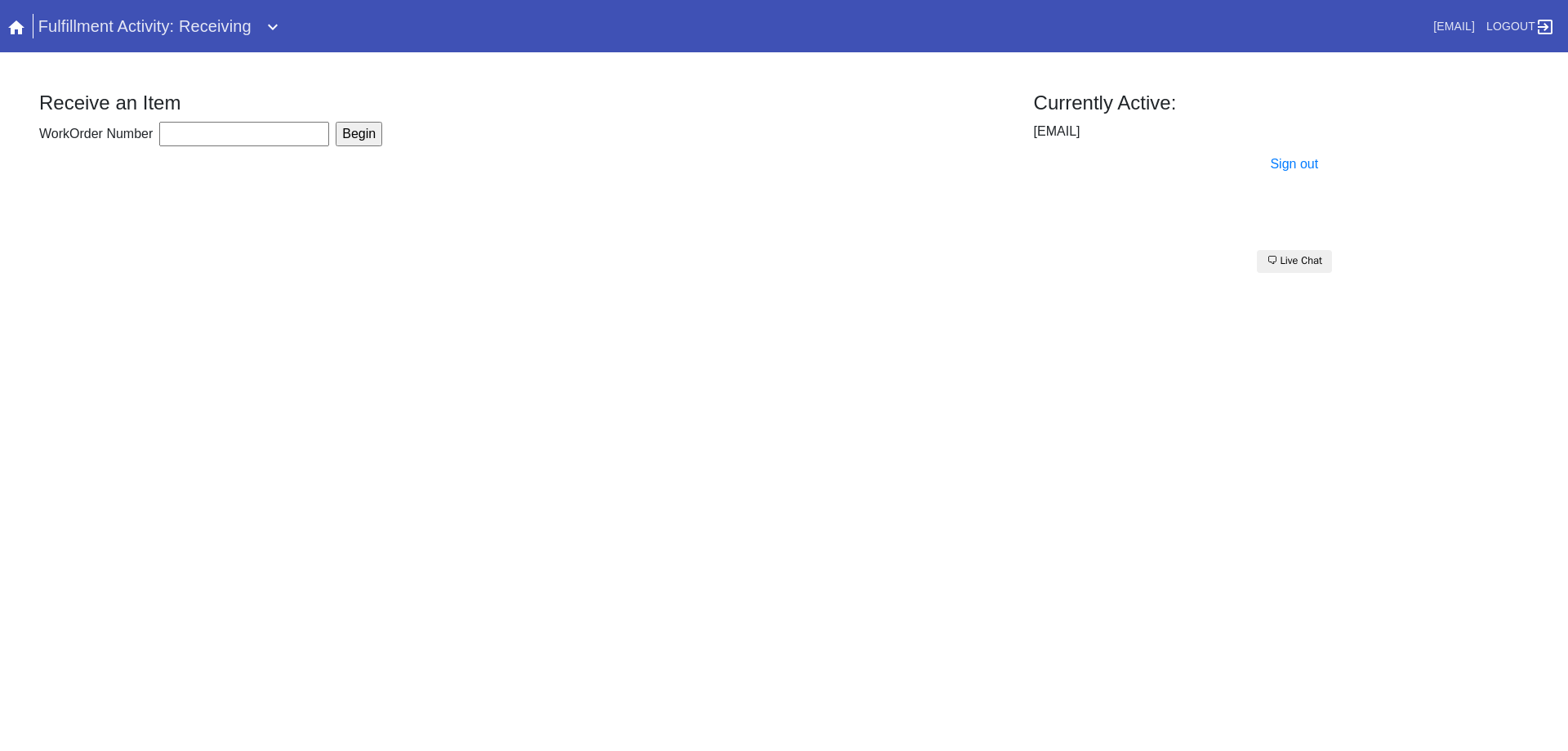 scroll, scrollTop: 0, scrollLeft: 0, axis: both 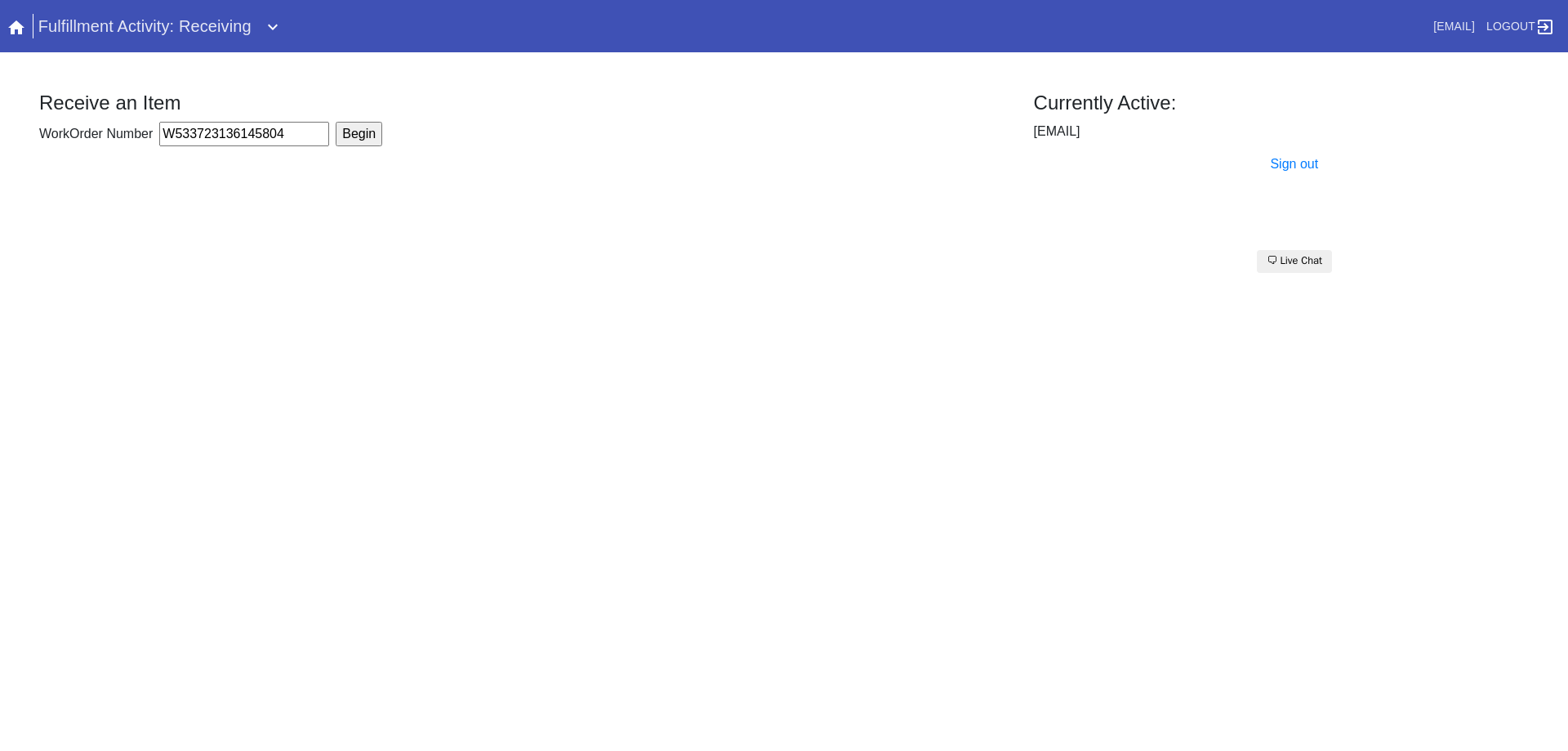type on "W533723136145804" 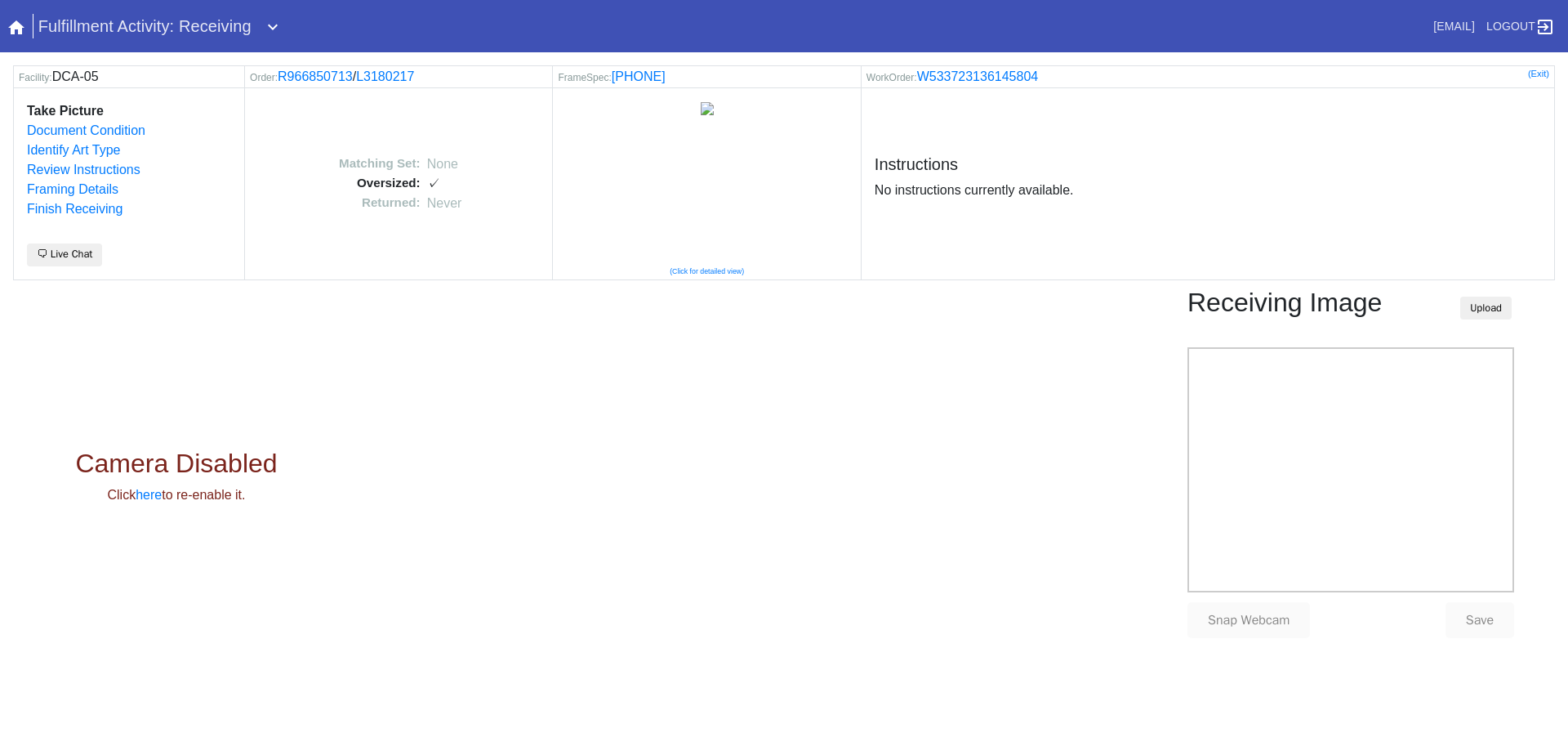 scroll, scrollTop: 0, scrollLeft: 0, axis: both 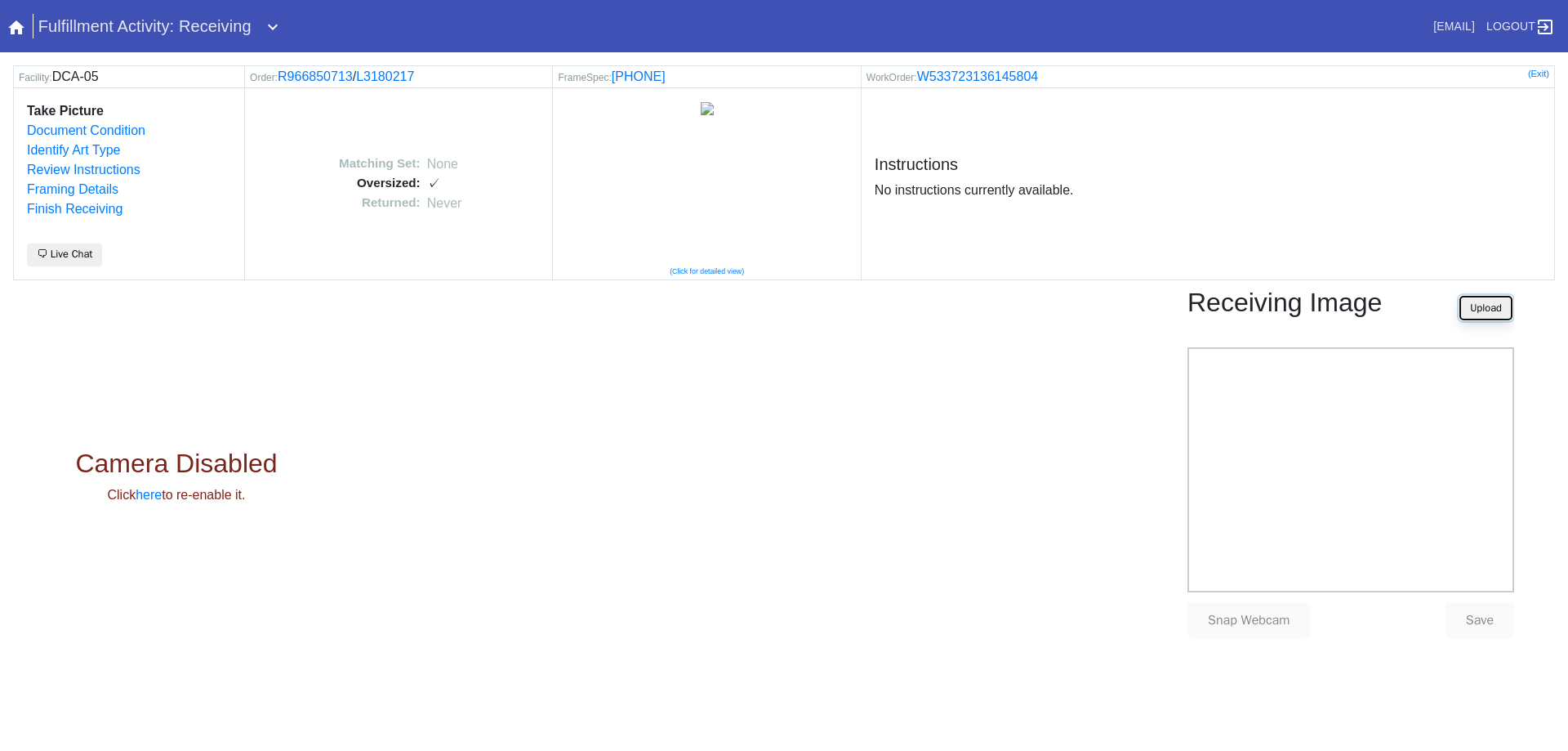 click on "Upload" at bounding box center (1486, 308) 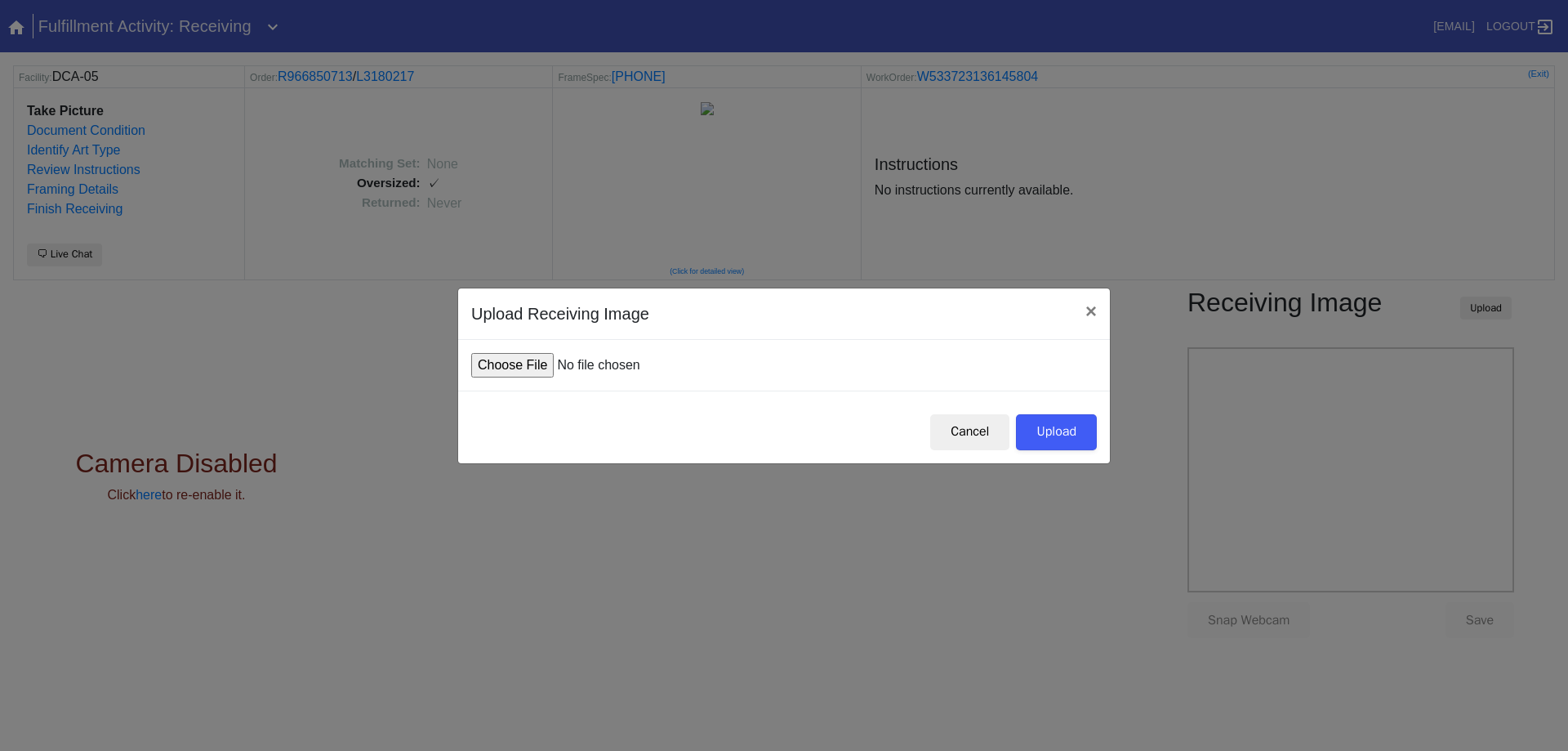 click at bounding box center (595, 365) 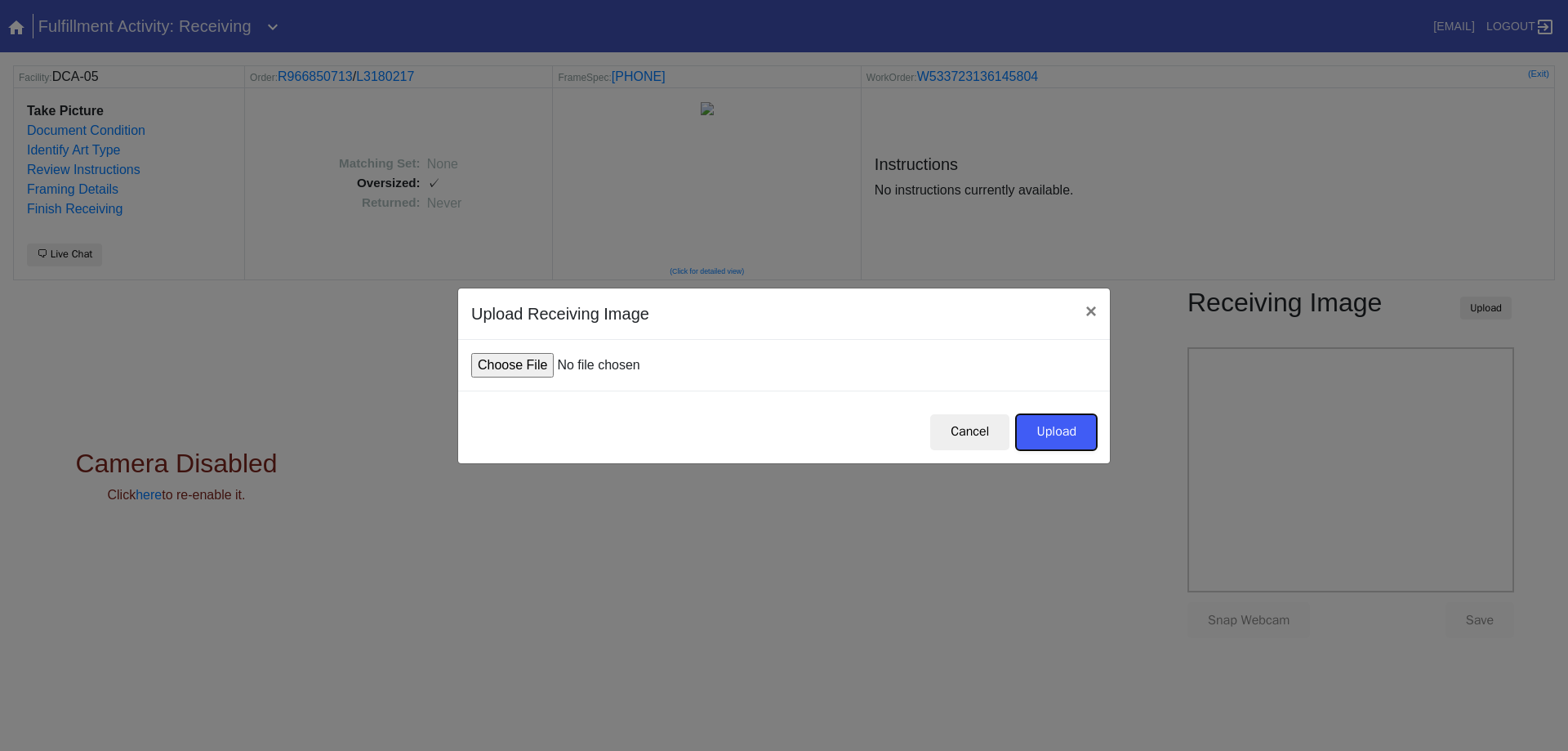 click on "Upload" at bounding box center (1056, 432) 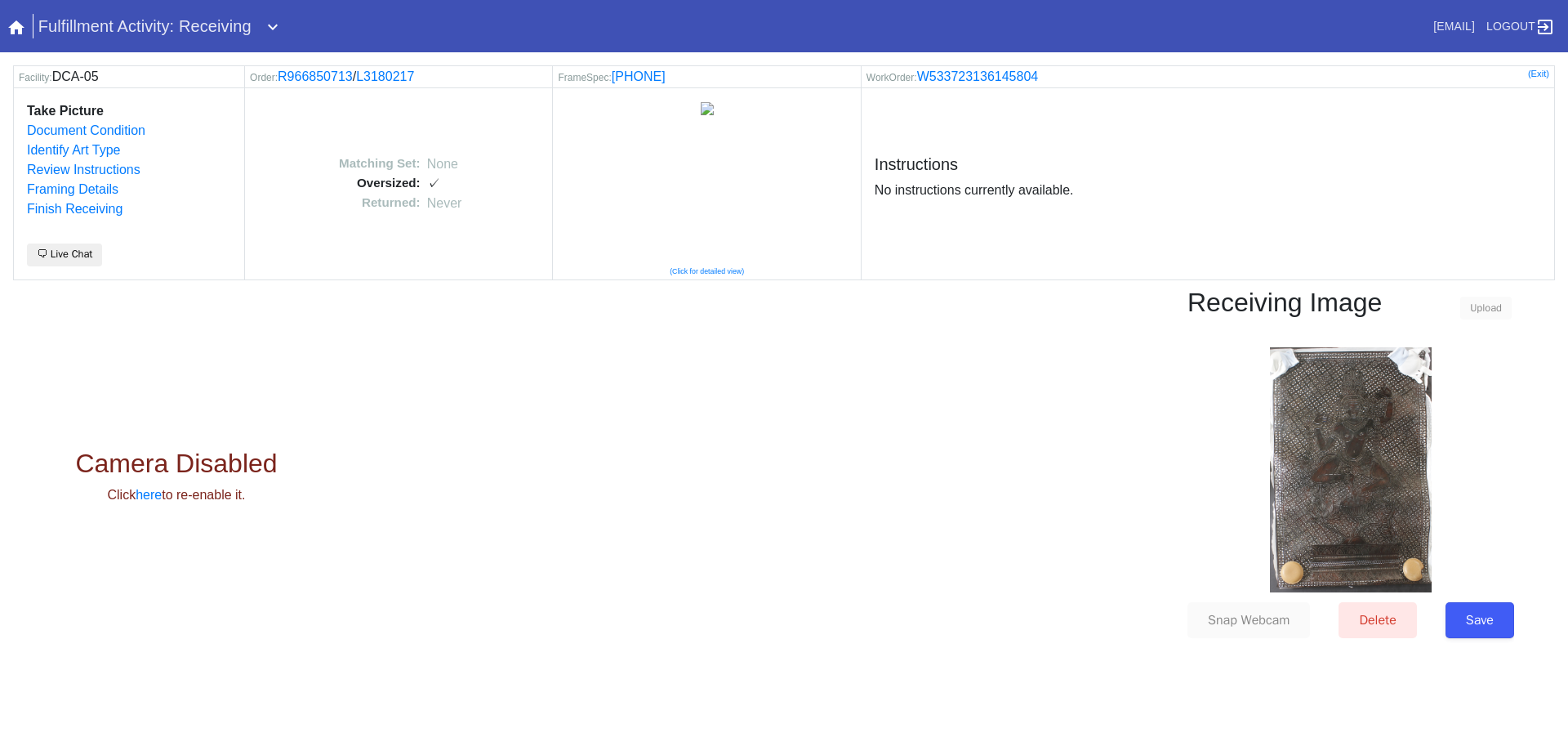 scroll, scrollTop: 0, scrollLeft: 0, axis: both 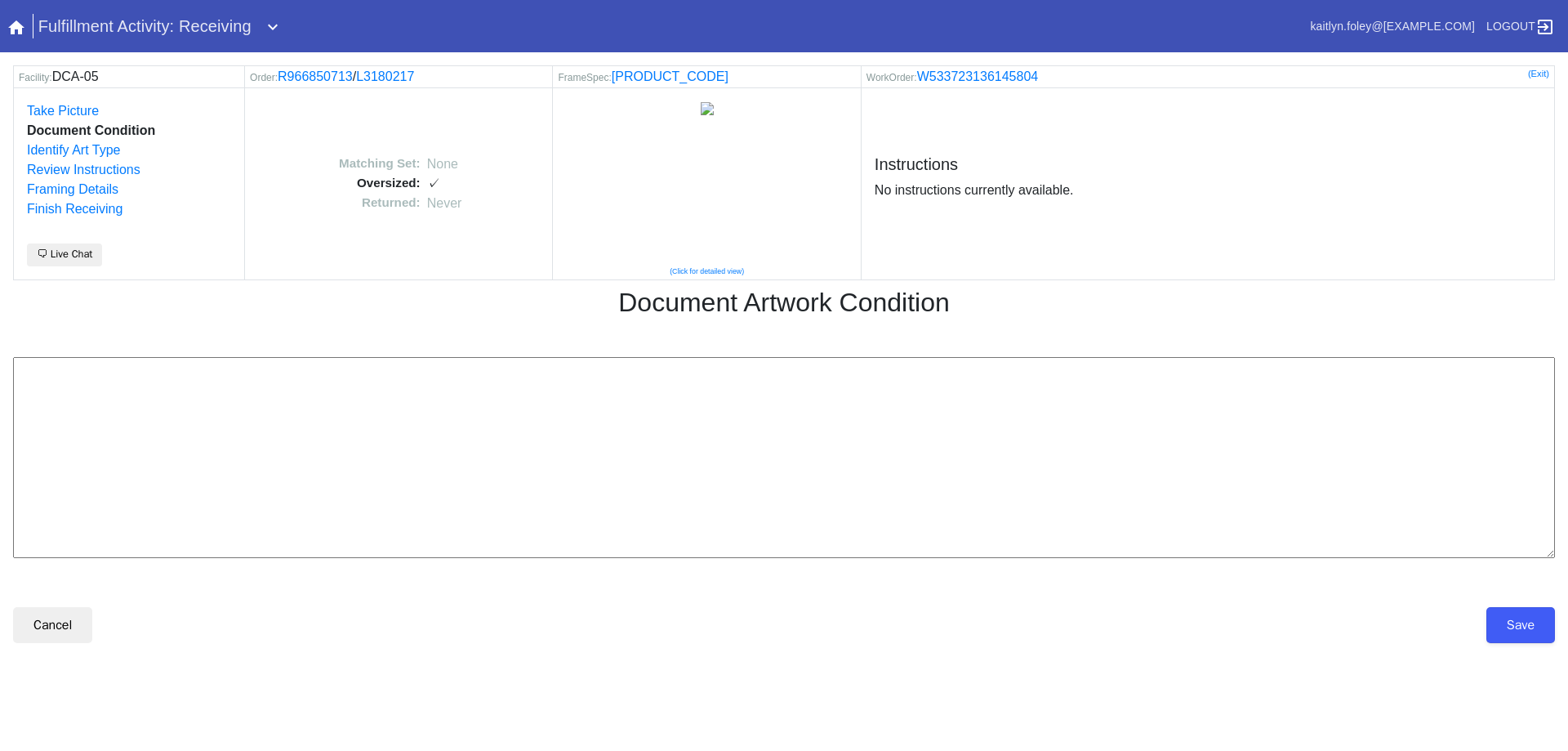 click at bounding box center (784, 458) 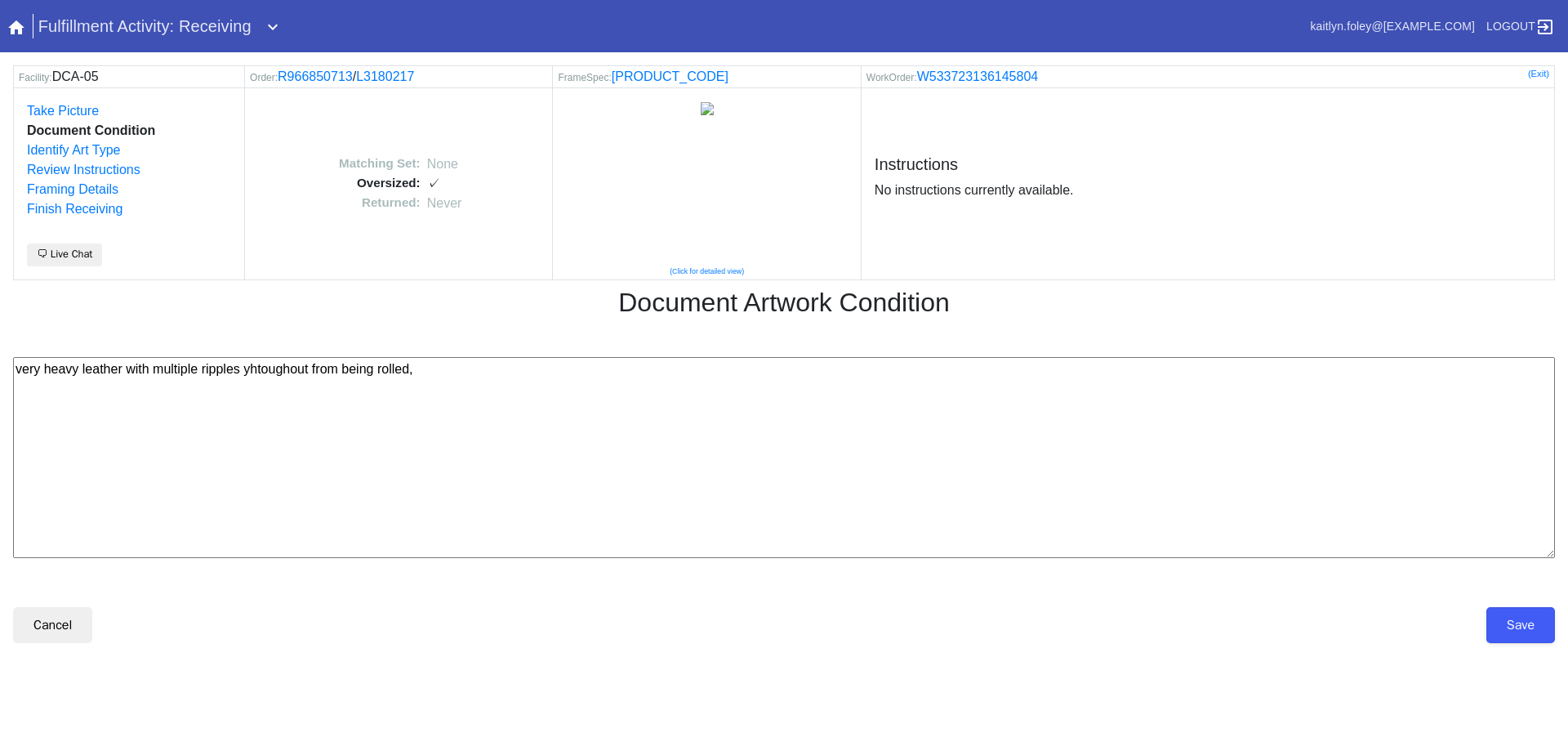 click on "very heavy leather with multiple ripples yhtoughout from being rolled," at bounding box center [784, 458] 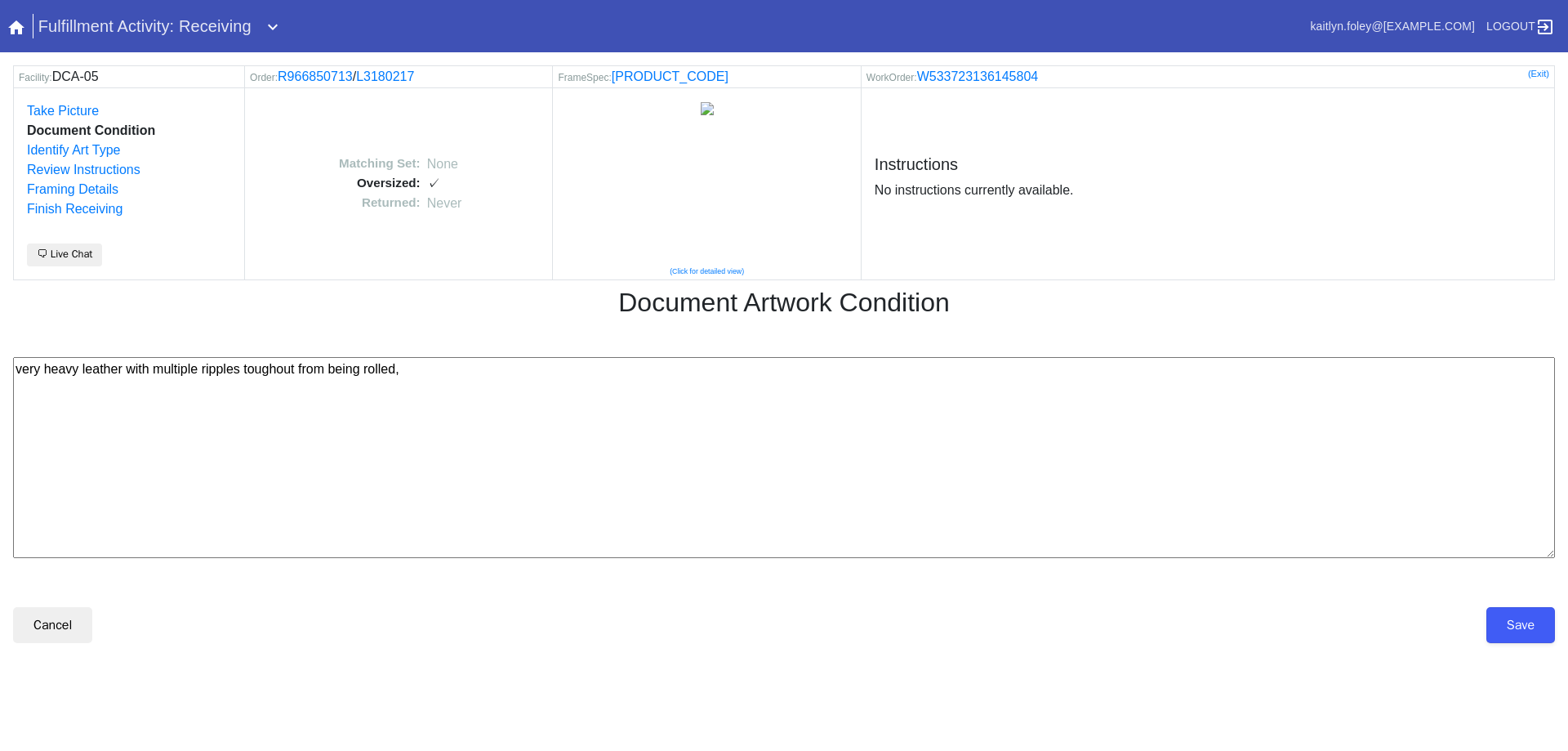 click on "very heavy leather with multiple ripples toughout from being rolled," at bounding box center (784, 458) 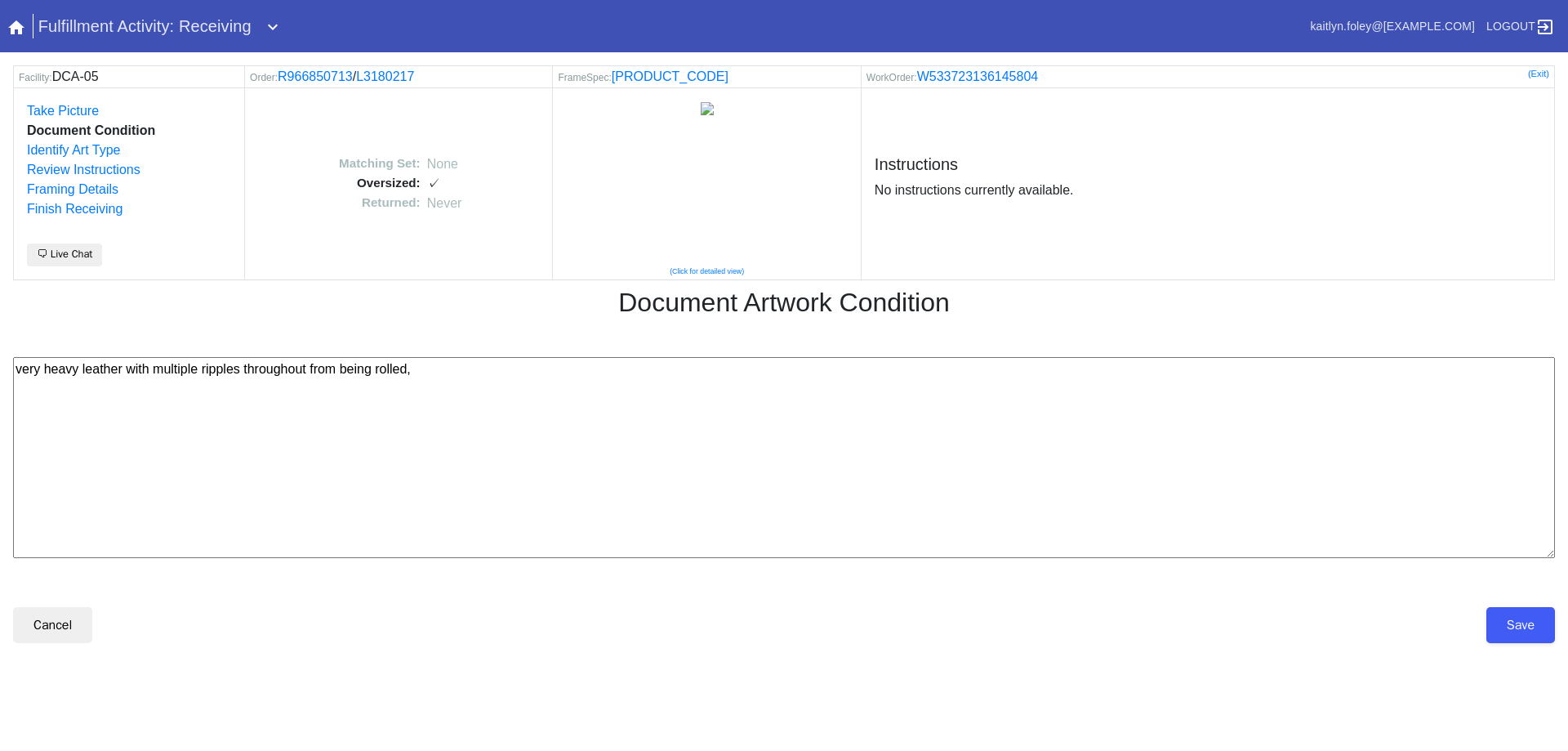 drag, startPoint x: 442, startPoint y: 370, endPoint x: 431, endPoint y: 382, distance: 16.278821 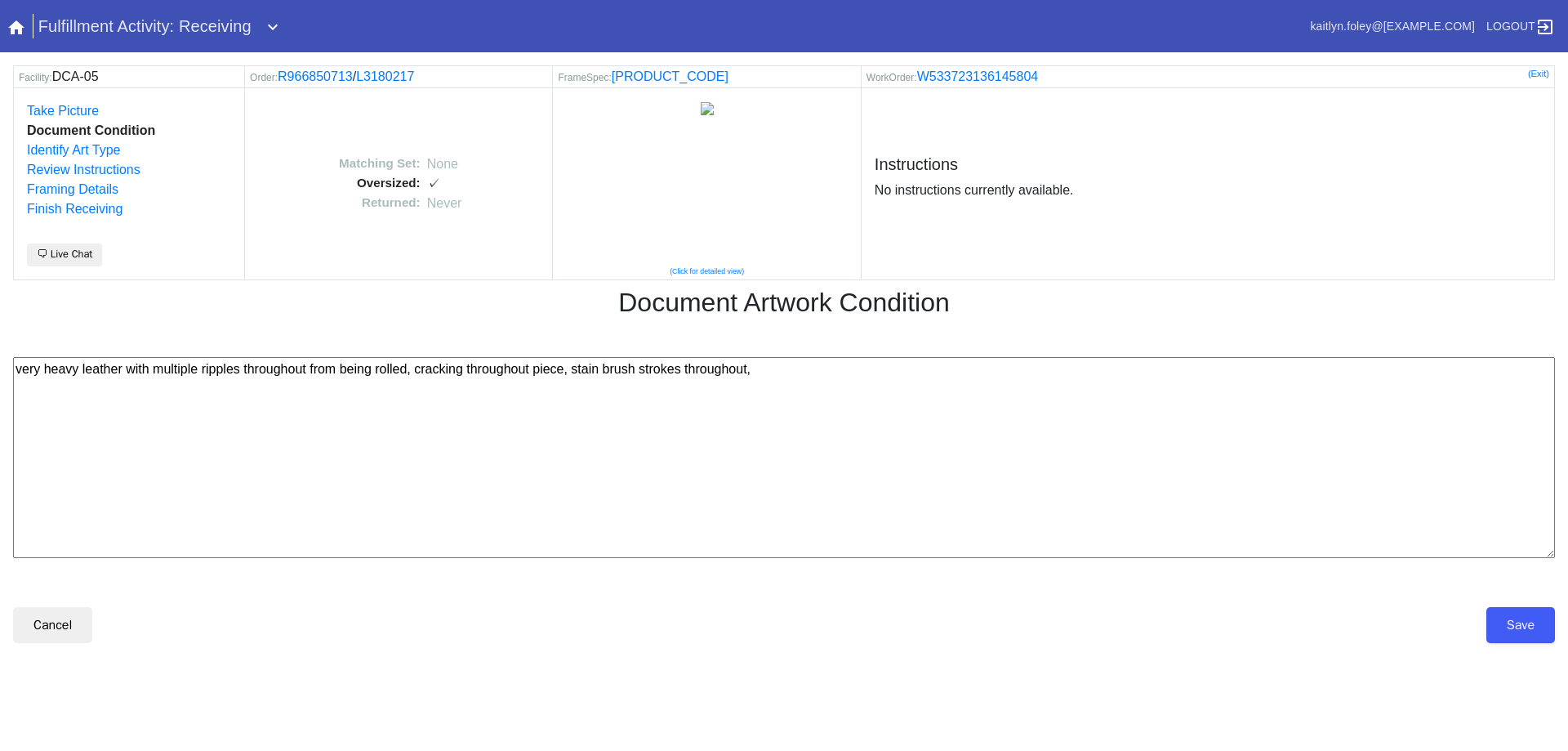 type on "very heavy leather with multiple ripples throughout from being rolled, cracking throughout piece, stain brush strokes throughout," 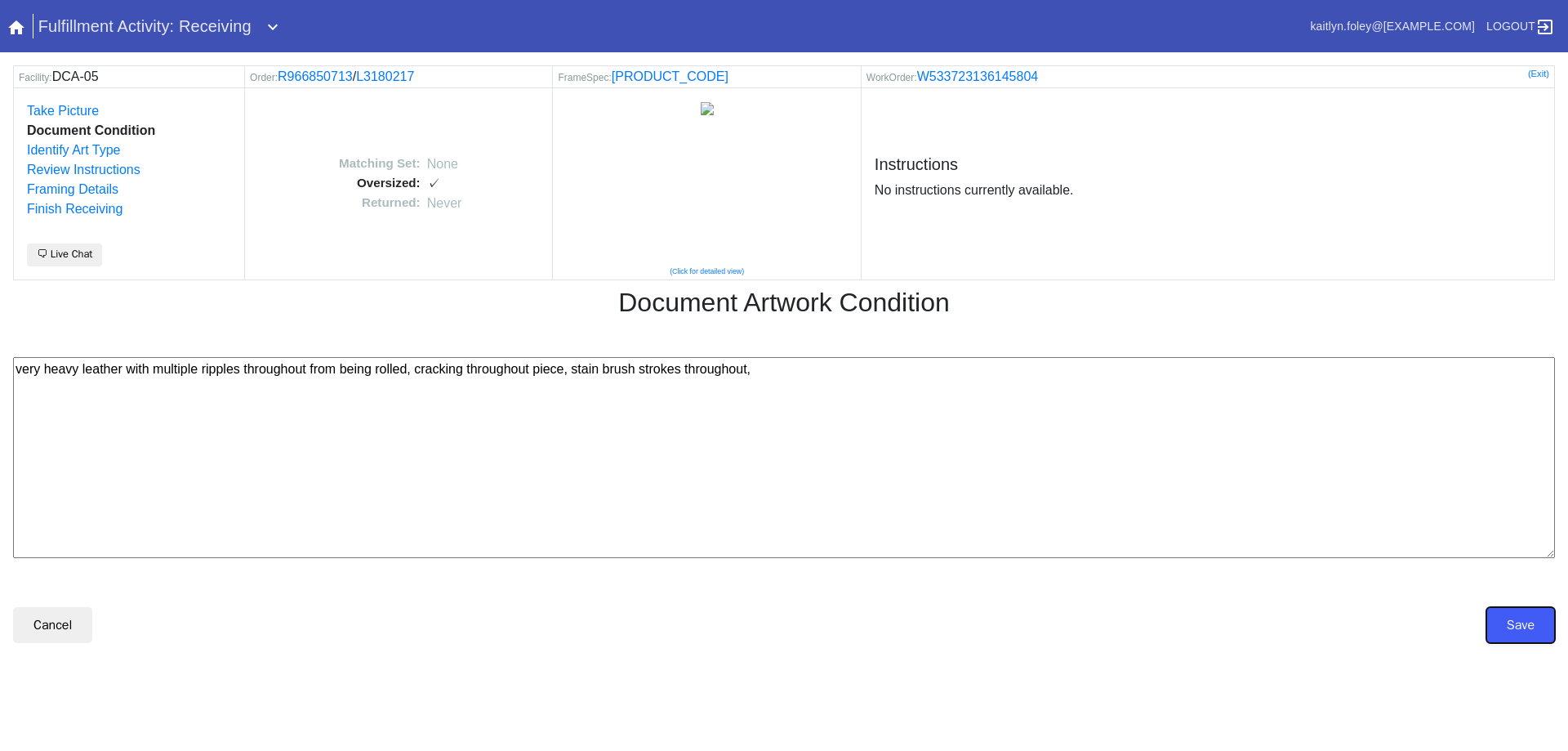 click on "Save" at bounding box center (1521, 625) 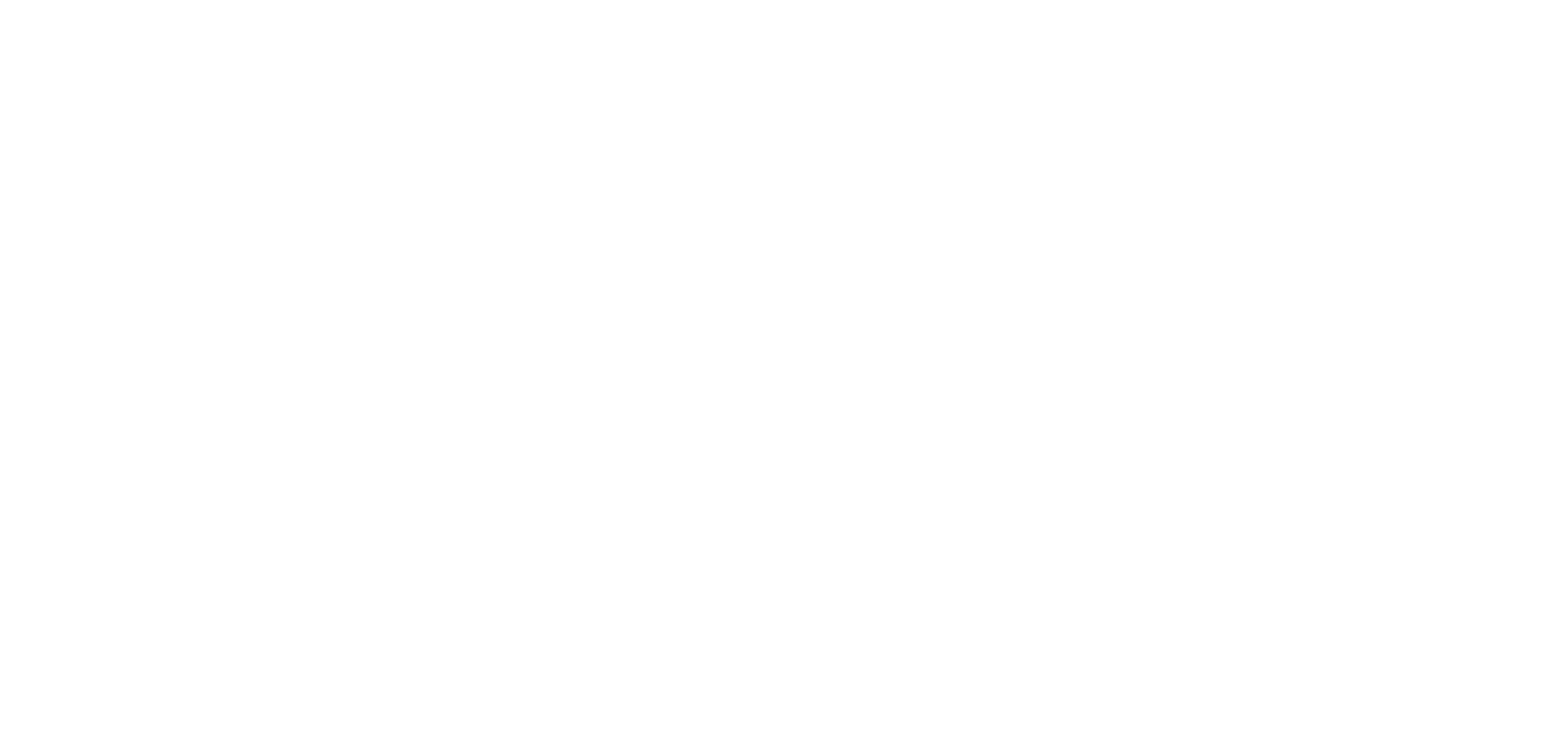 scroll, scrollTop: 0, scrollLeft: 0, axis: both 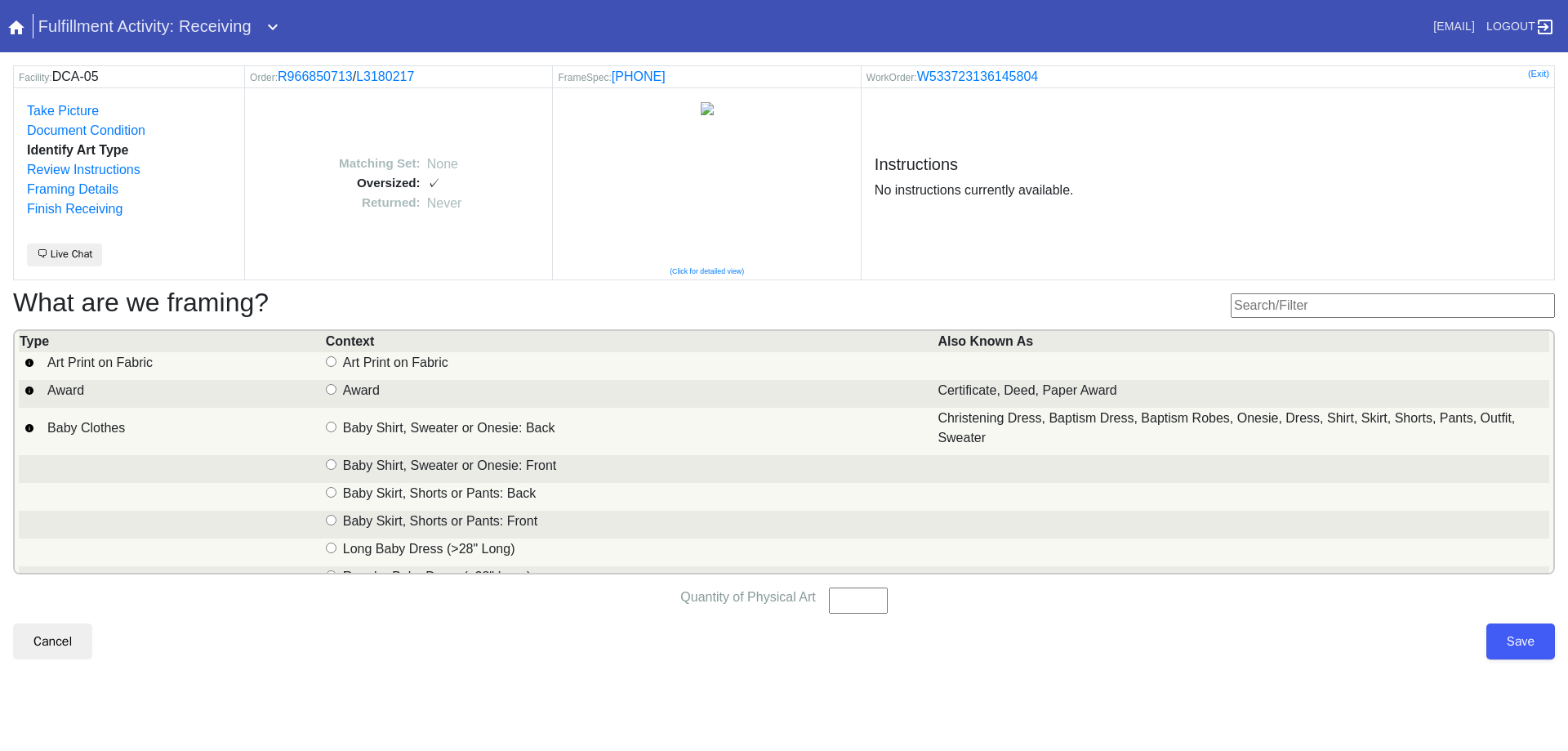 click at bounding box center (1392, 306) 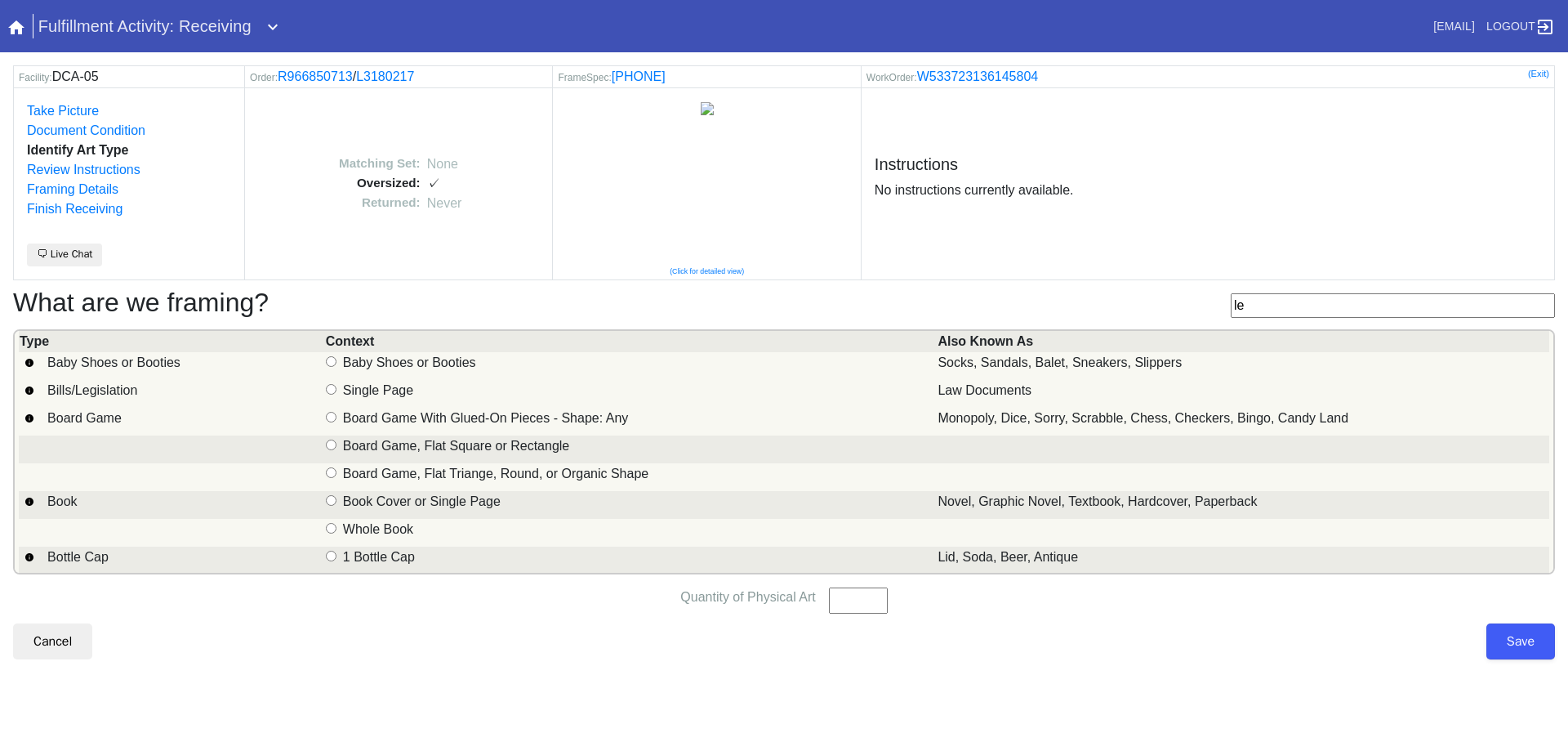 type on "l" 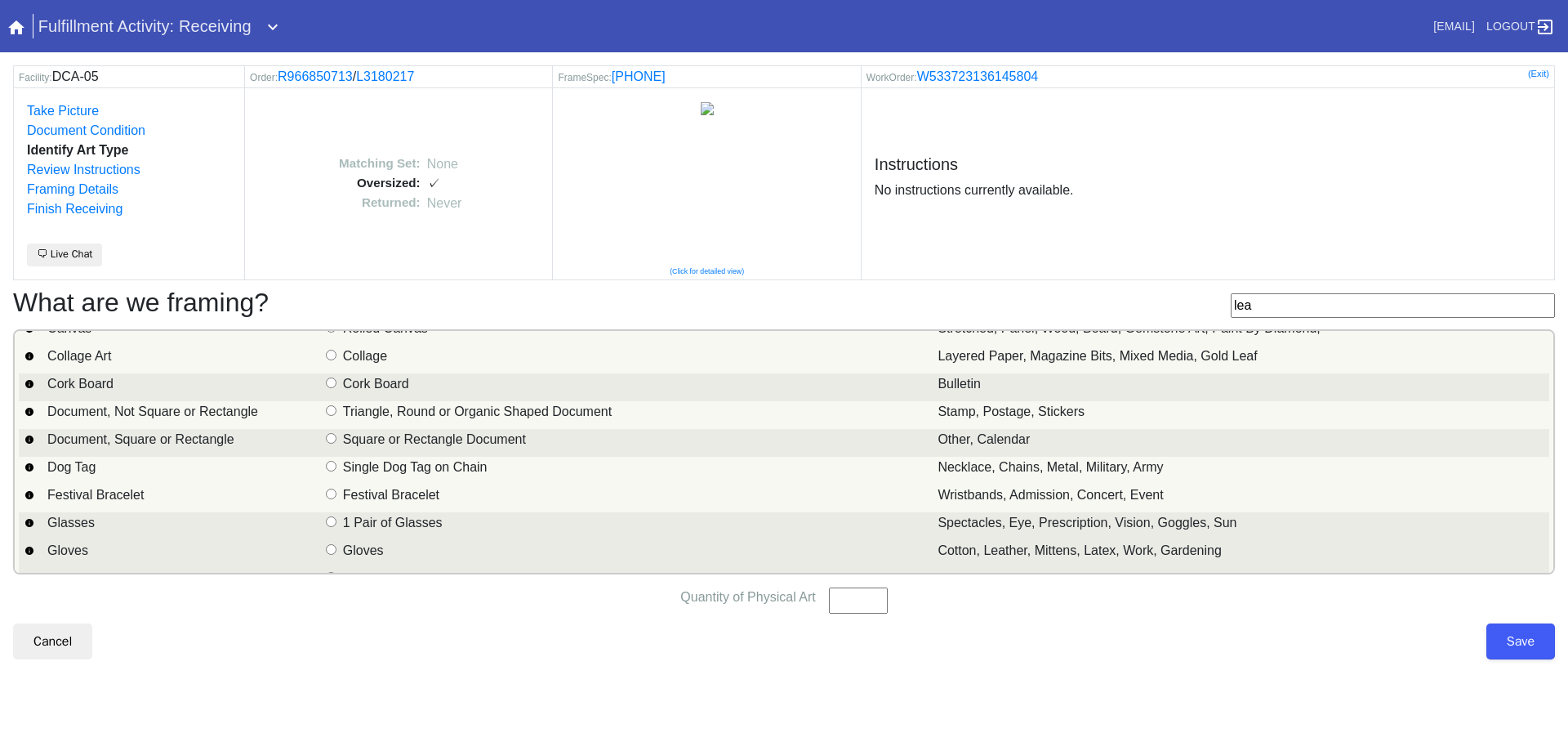 scroll, scrollTop: 0, scrollLeft: 0, axis: both 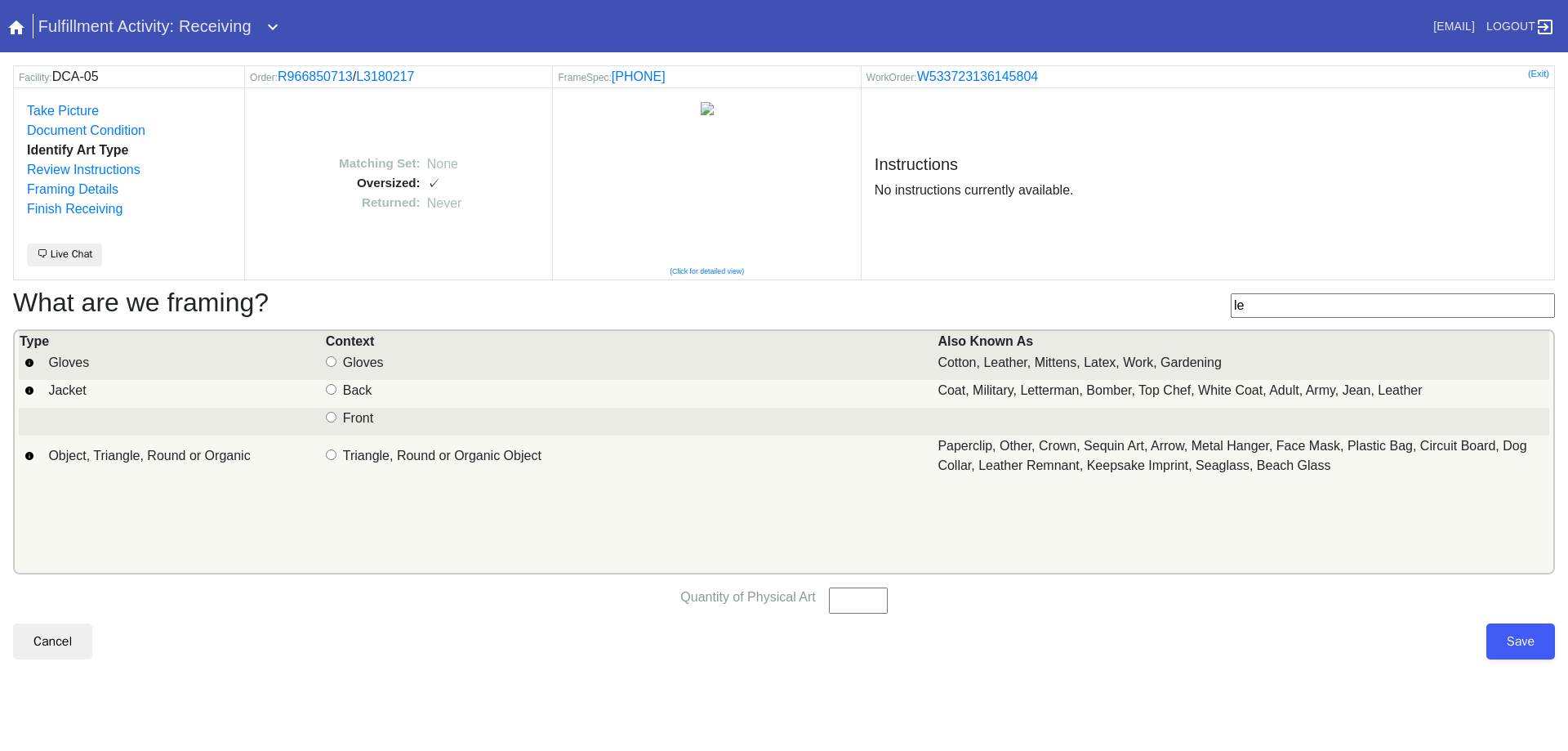 type on "l" 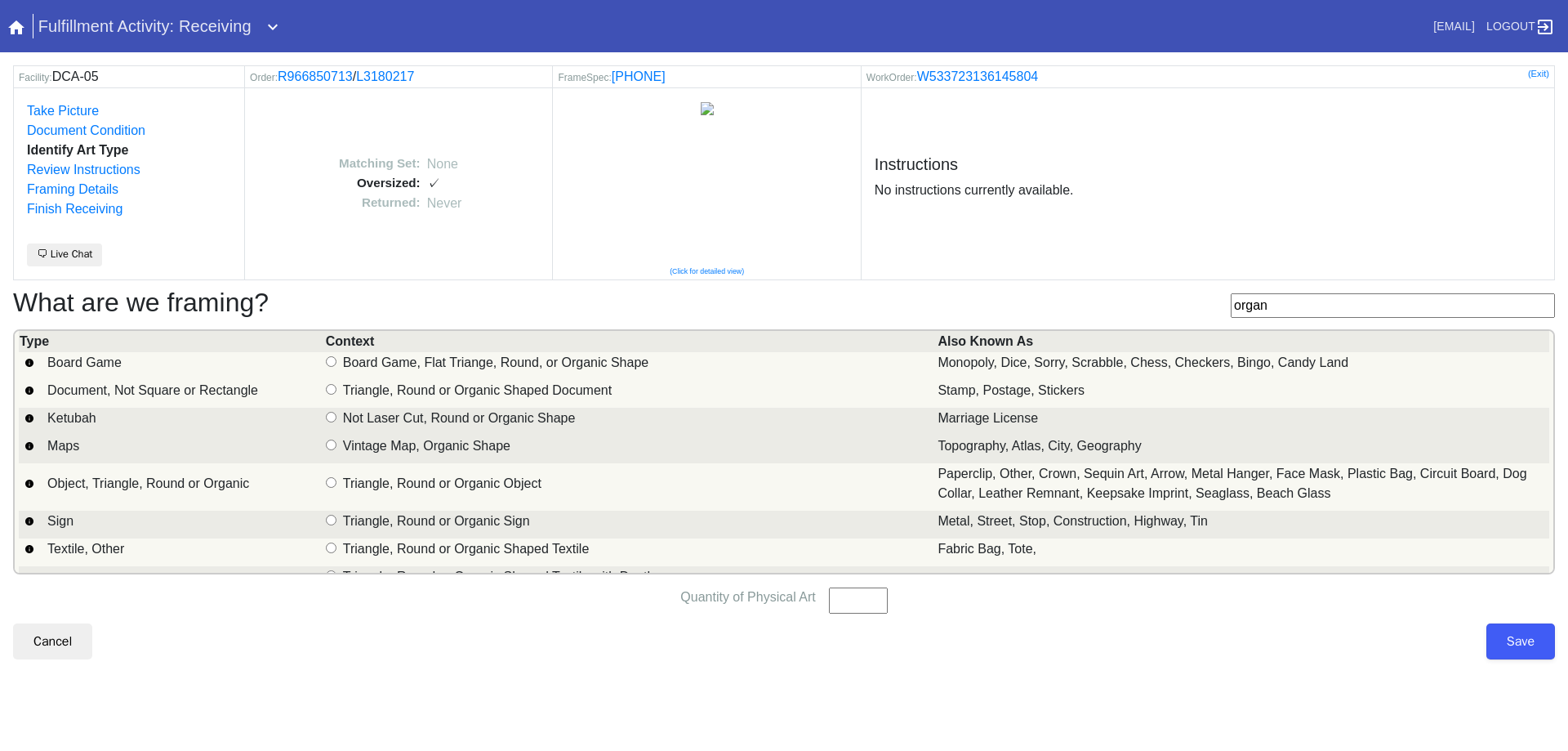 scroll, scrollTop: 21, scrollLeft: 0, axis: vertical 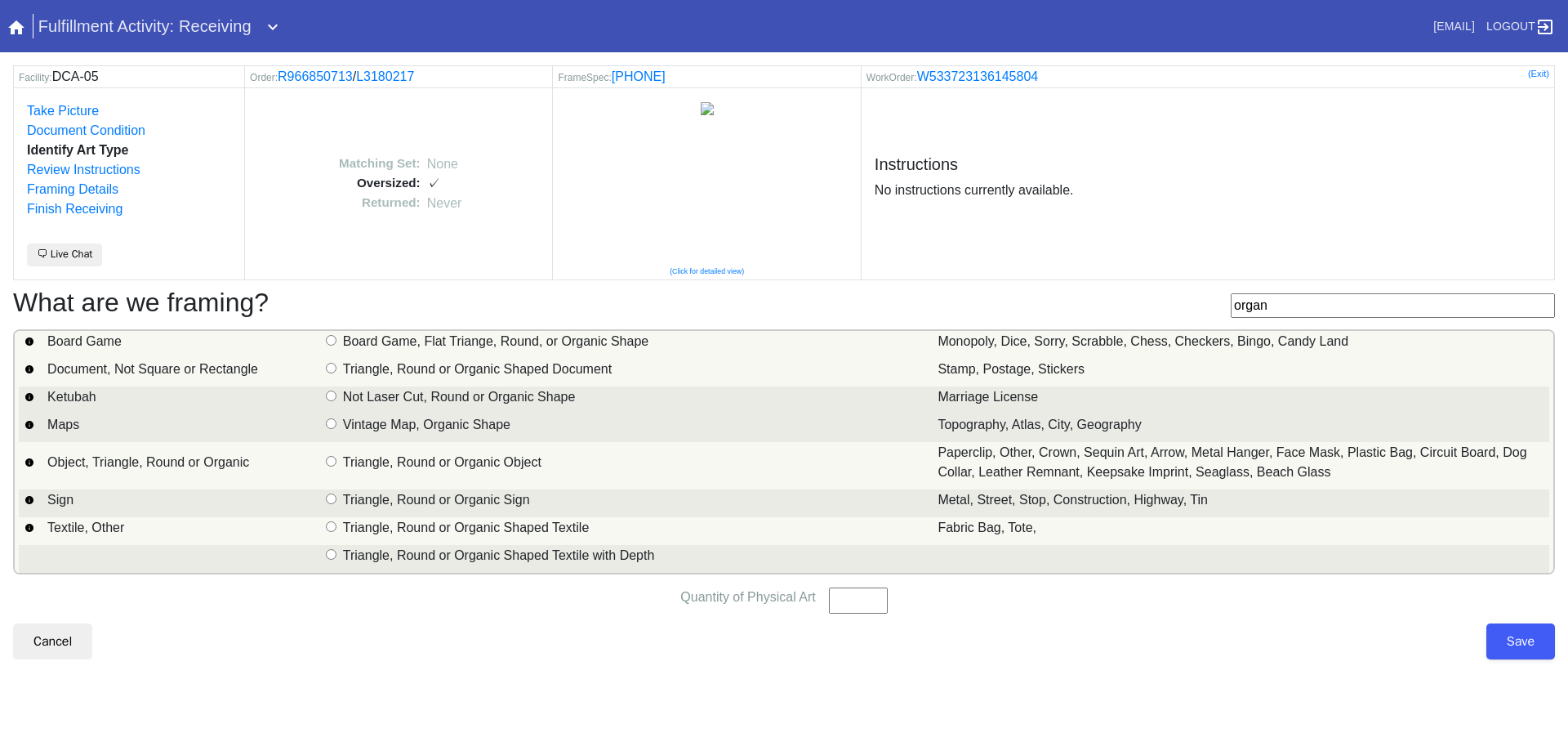 type on "organ" 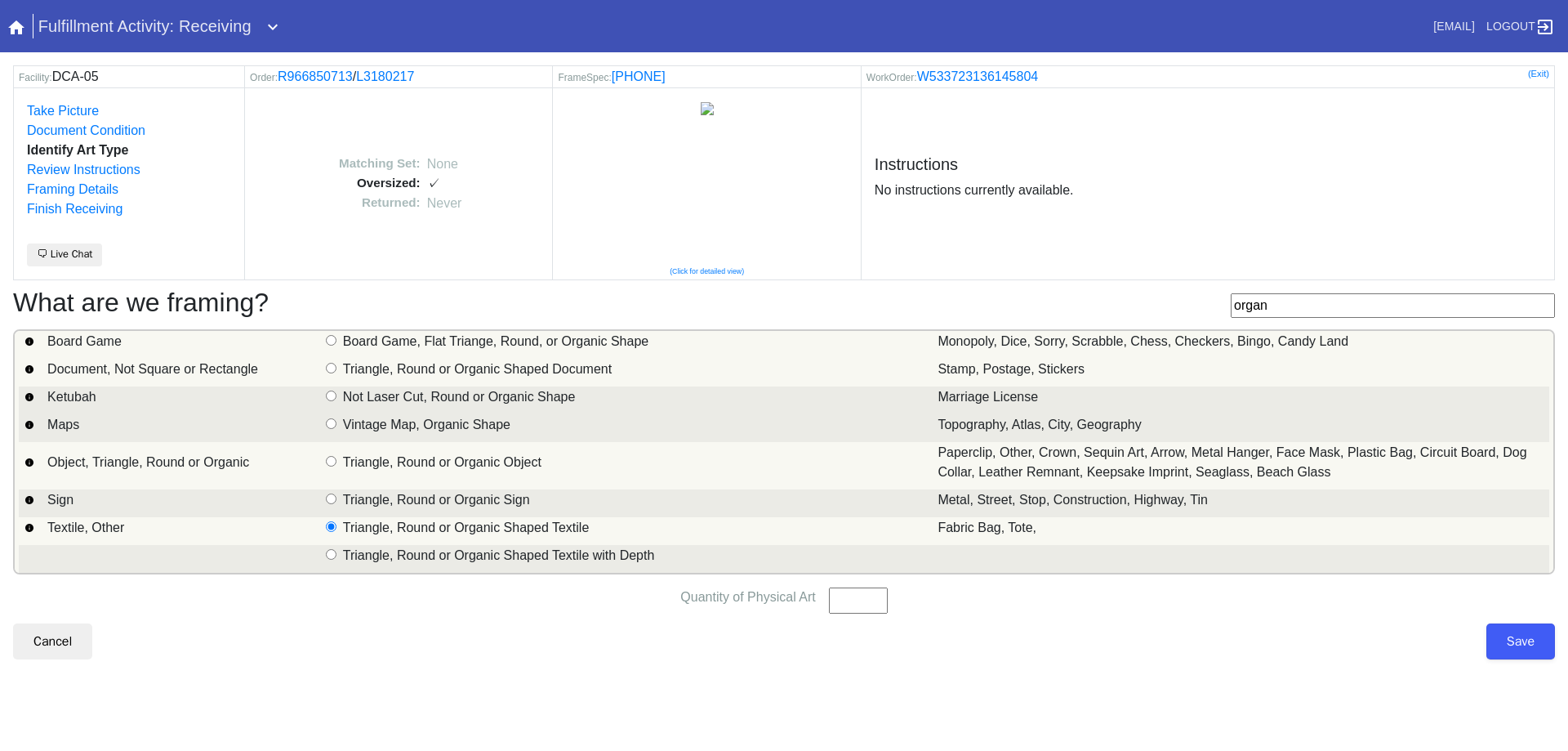 click on "Quantity of Physical Art" at bounding box center (858, 601) 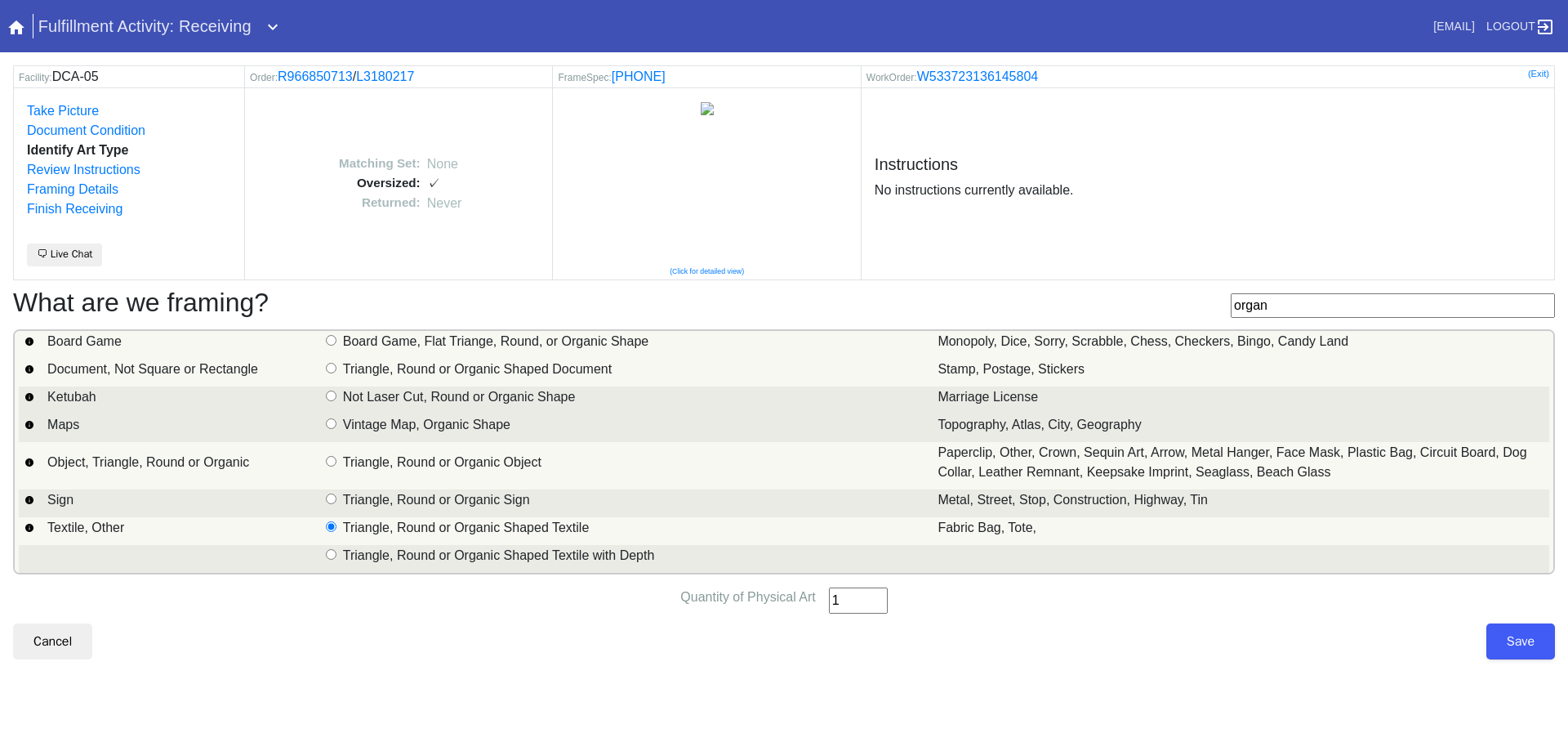 type on "1" 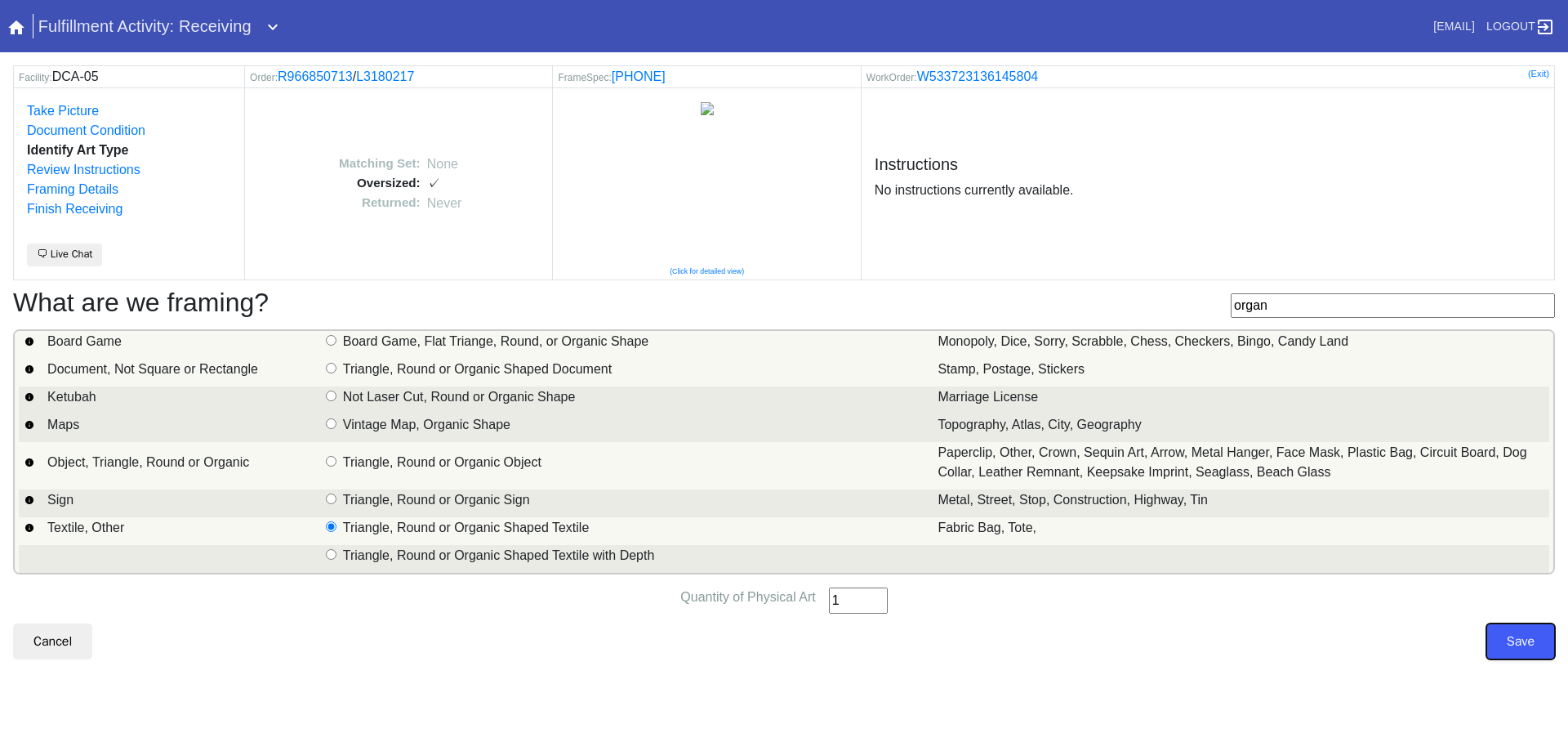 click on "Save" at bounding box center (1521, 641) 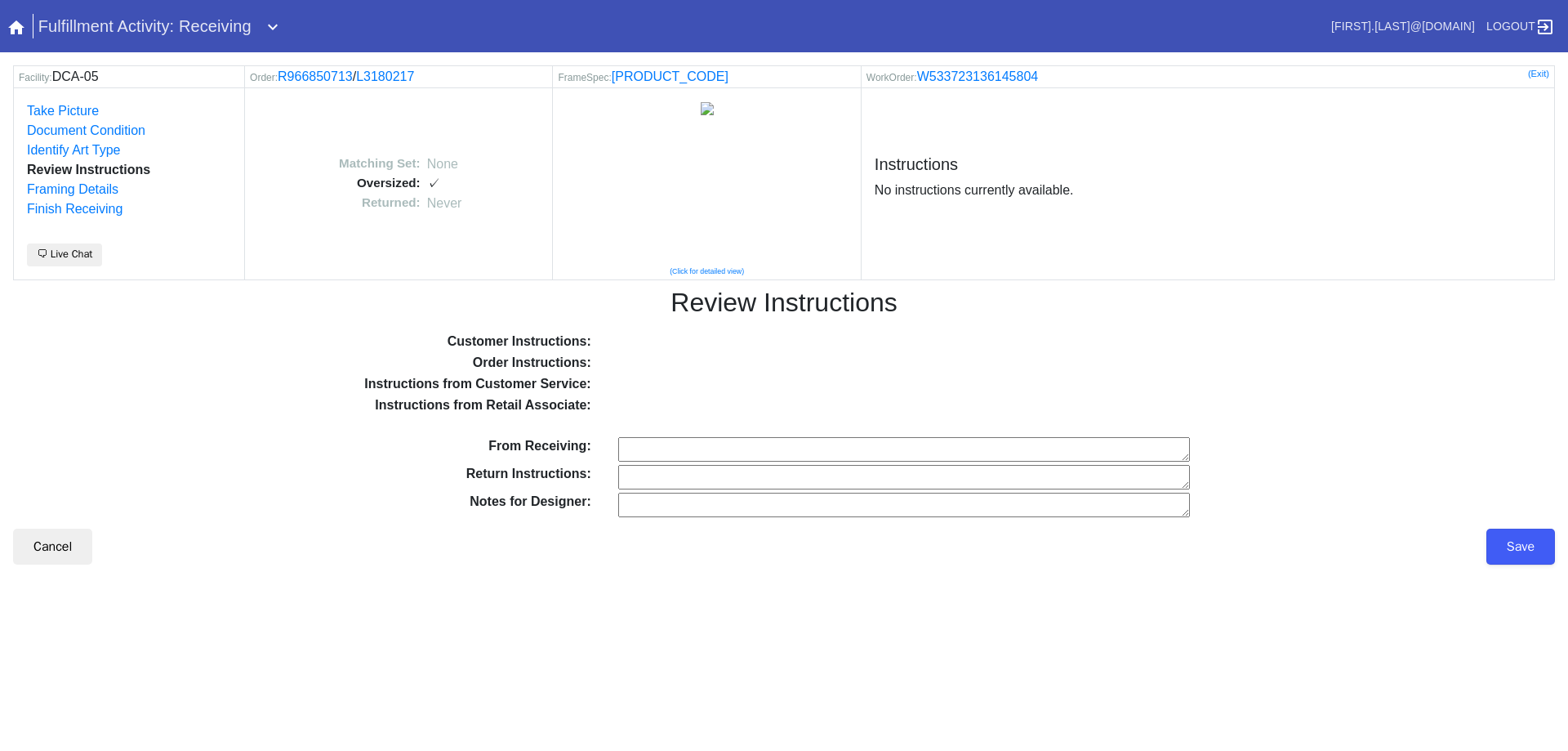 scroll, scrollTop: 0, scrollLeft: 0, axis: both 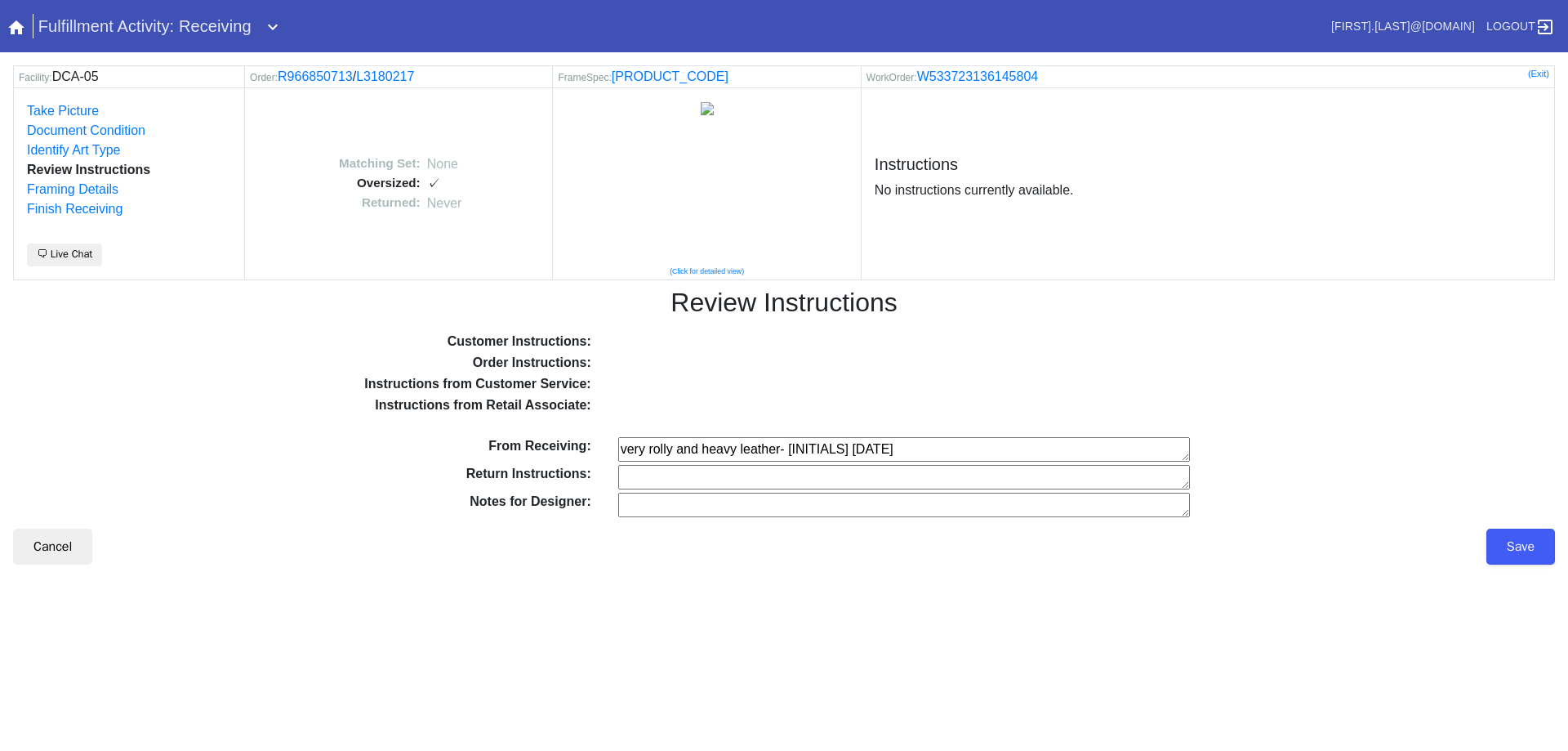 type on "very rolly and heavy leather- [INITIALS] [DATE]" 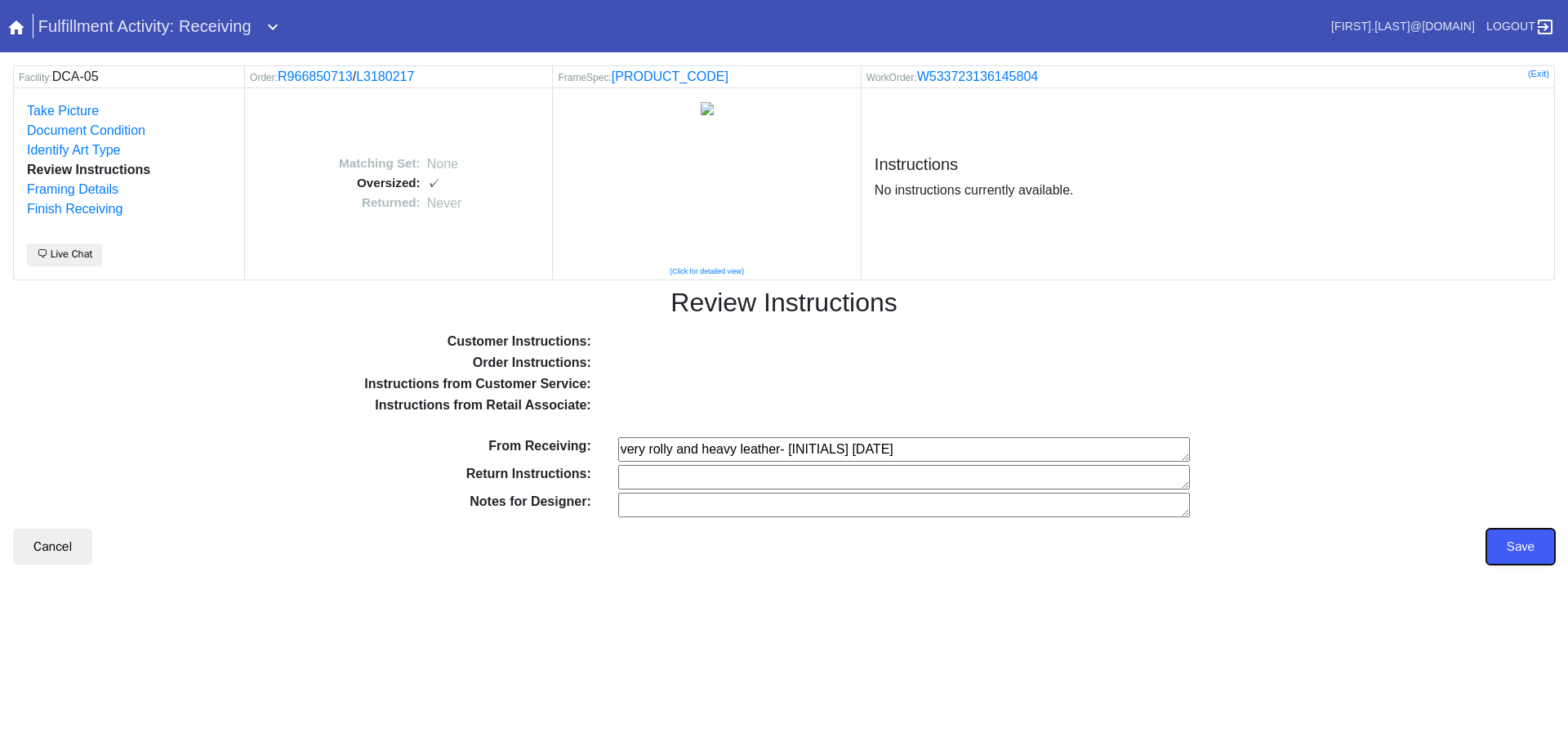 click on "Save" at bounding box center [1521, 547] 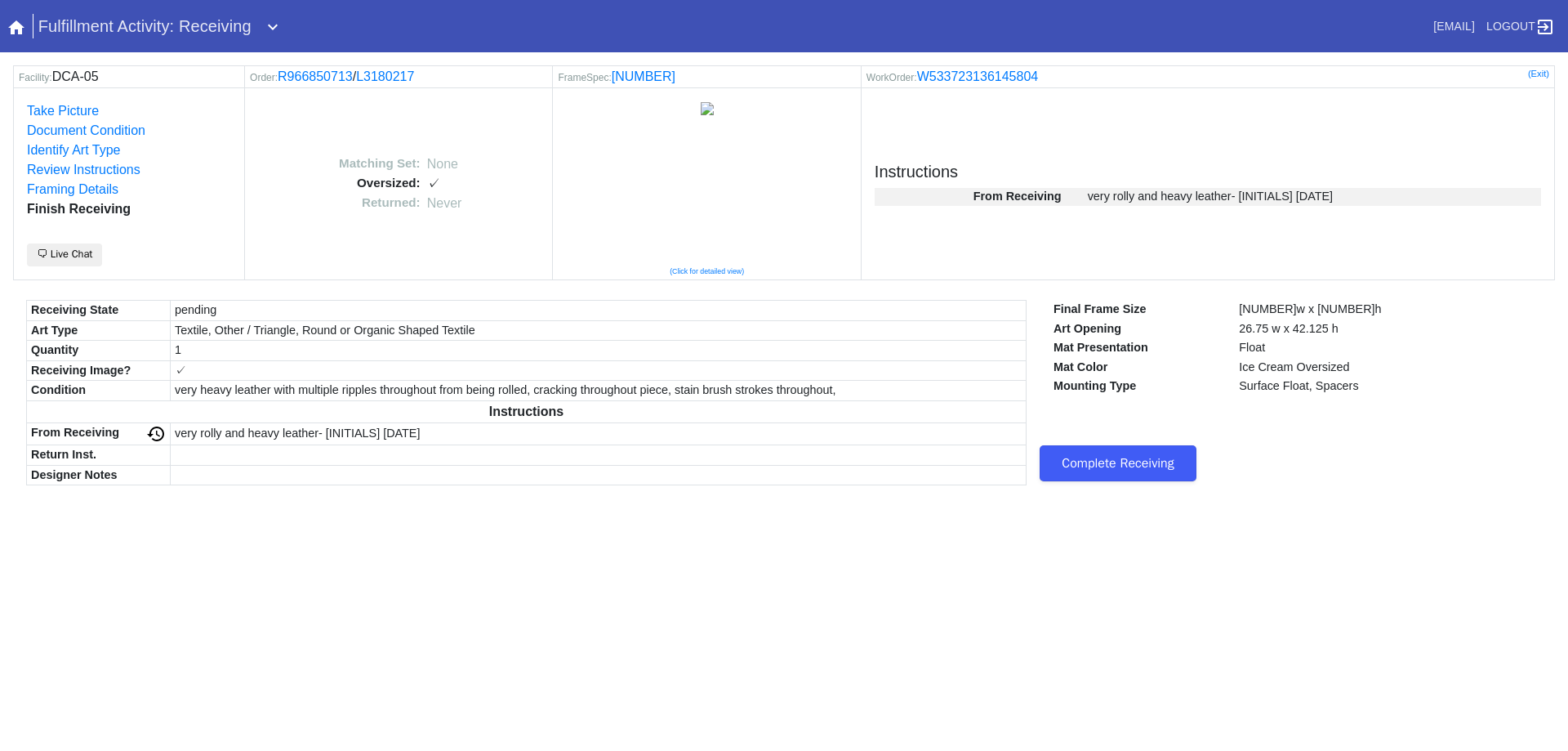 scroll, scrollTop: 0, scrollLeft: 0, axis: both 